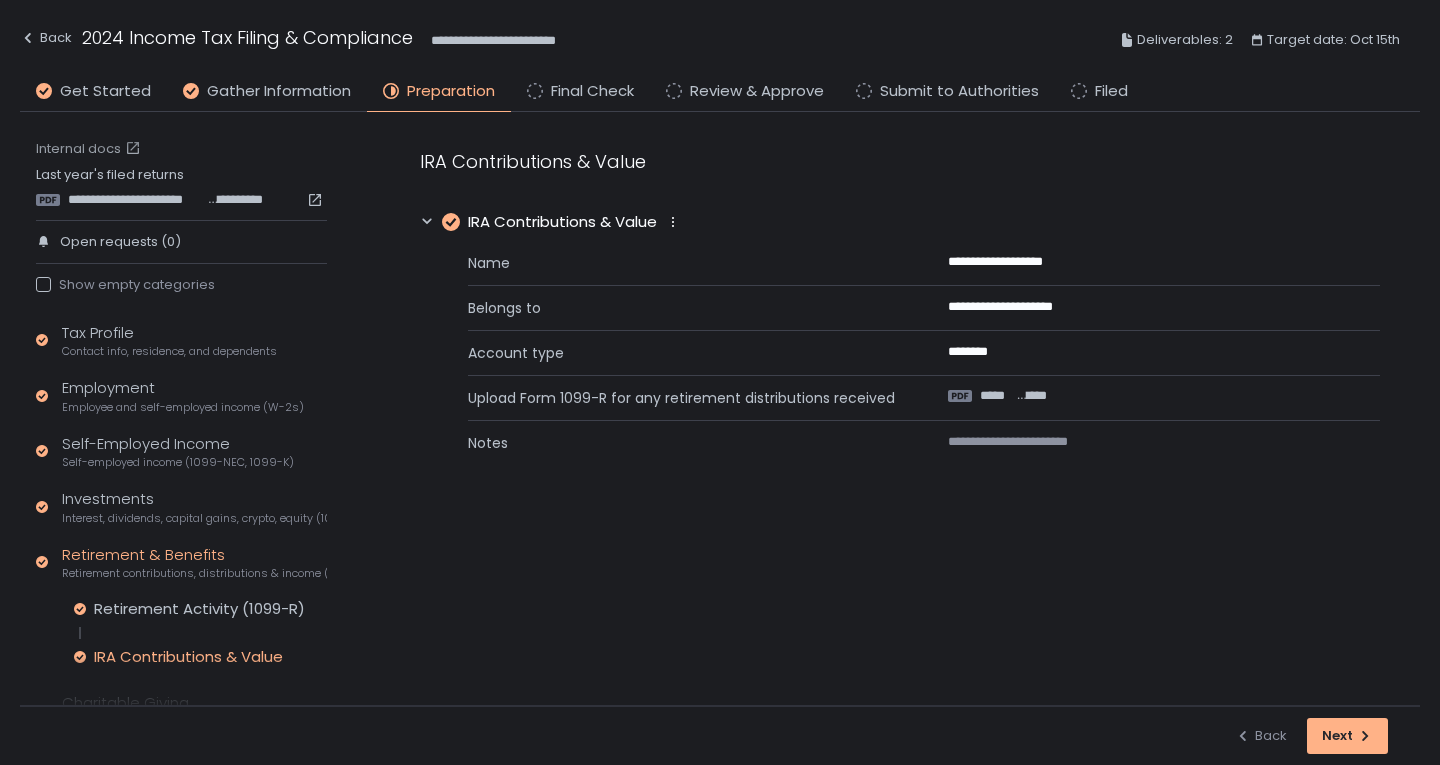 scroll, scrollTop: 0, scrollLeft: 0, axis: both 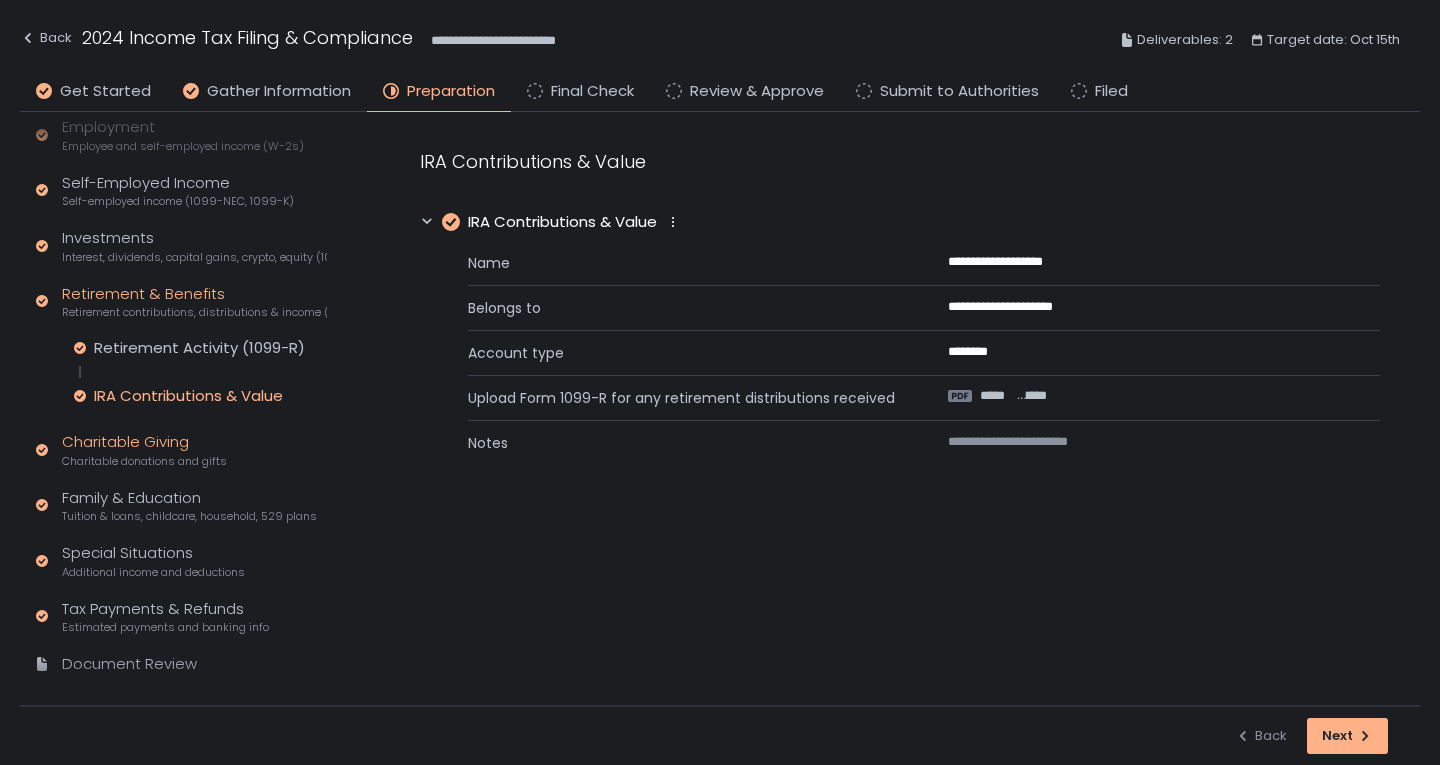 click on "Charitable Giving Charitable donations and gifts" 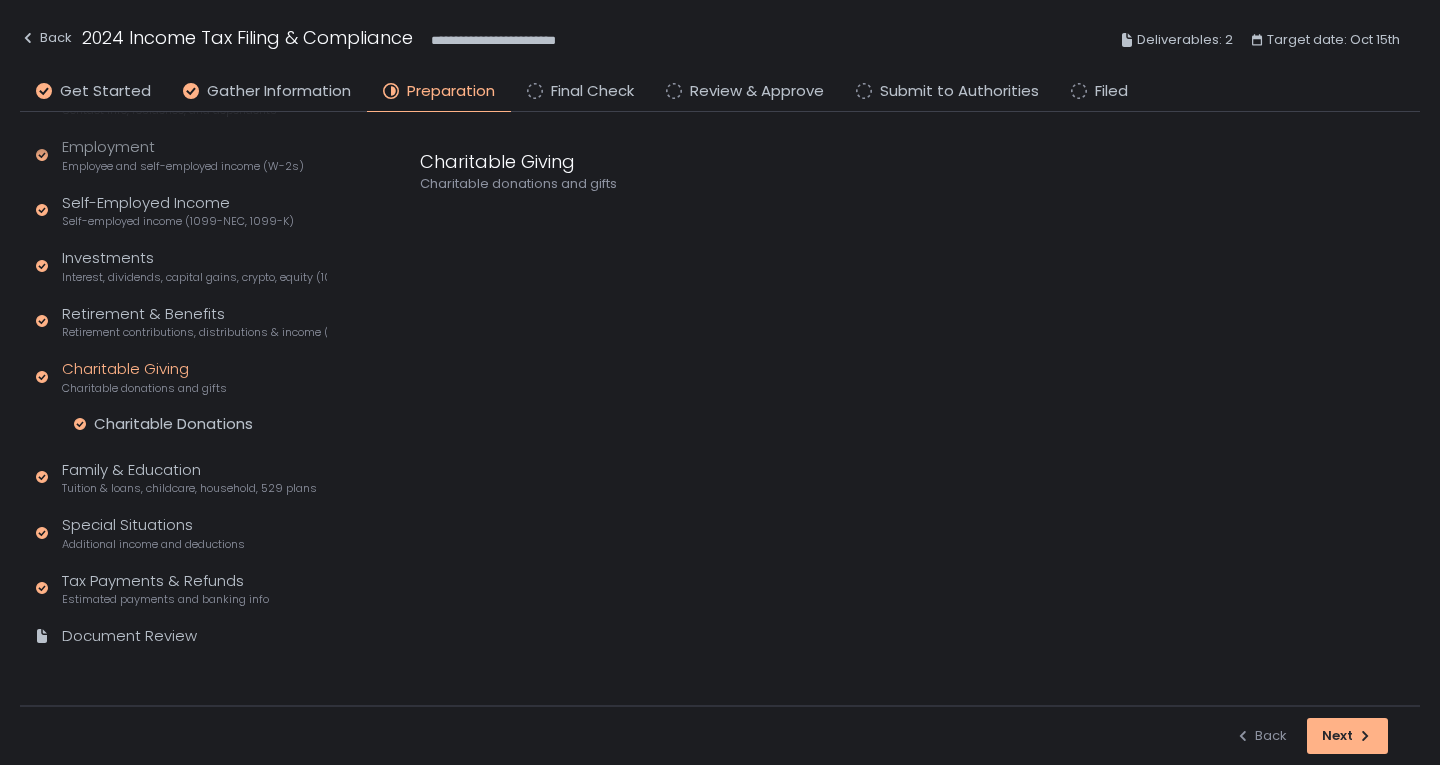 scroll, scrollTop: 241, scrollLeft: 0, axis: vertical 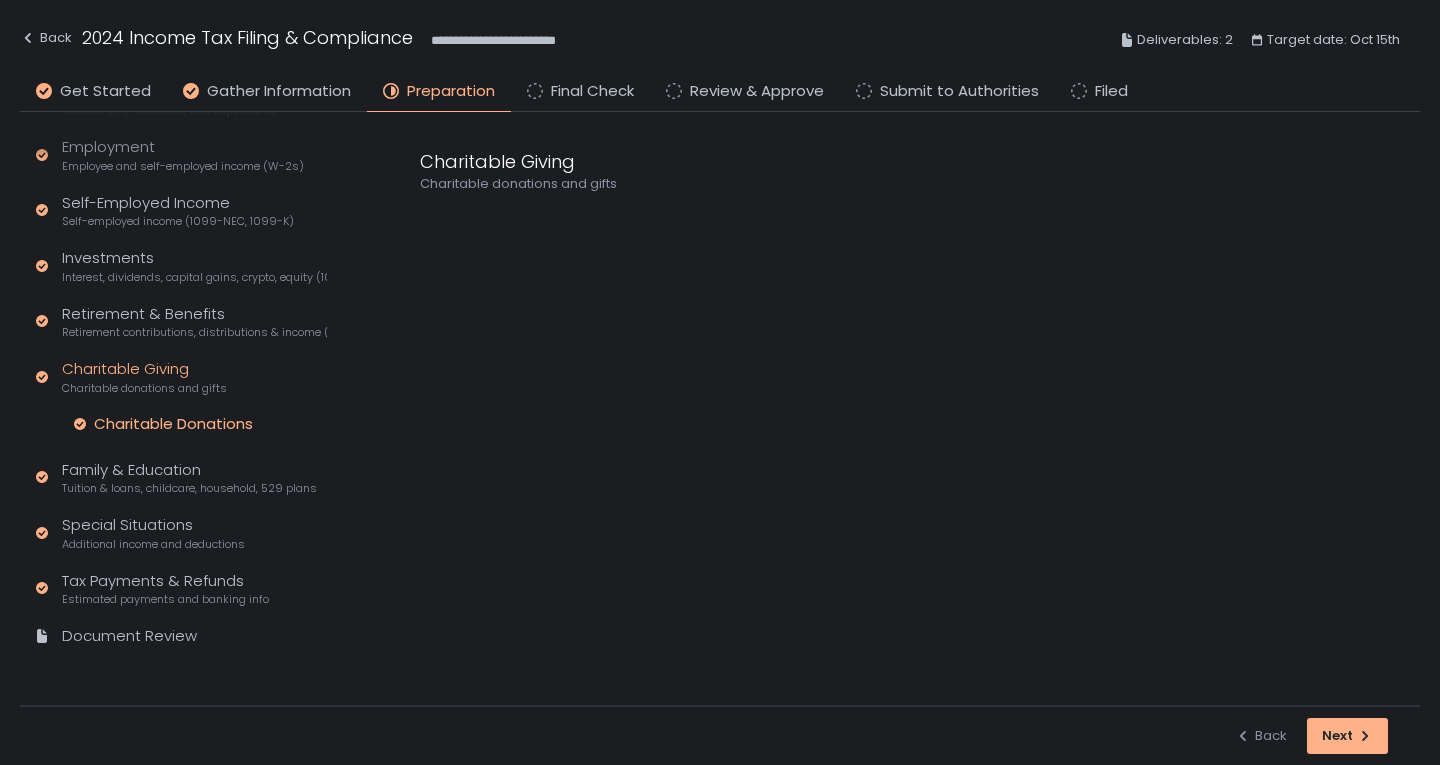 click on "Charitable Donations" 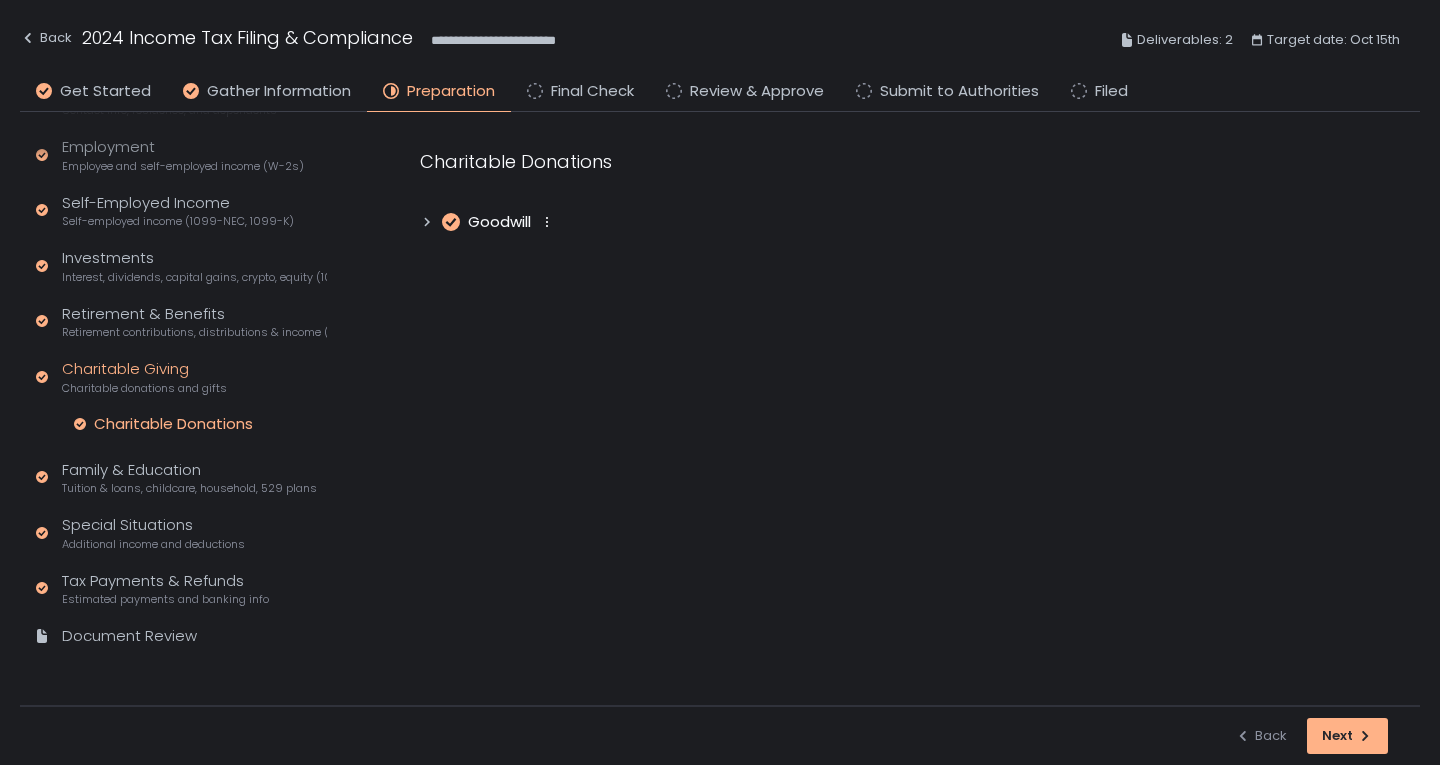 click on "Goodwill" at bounding box center [499, 222] 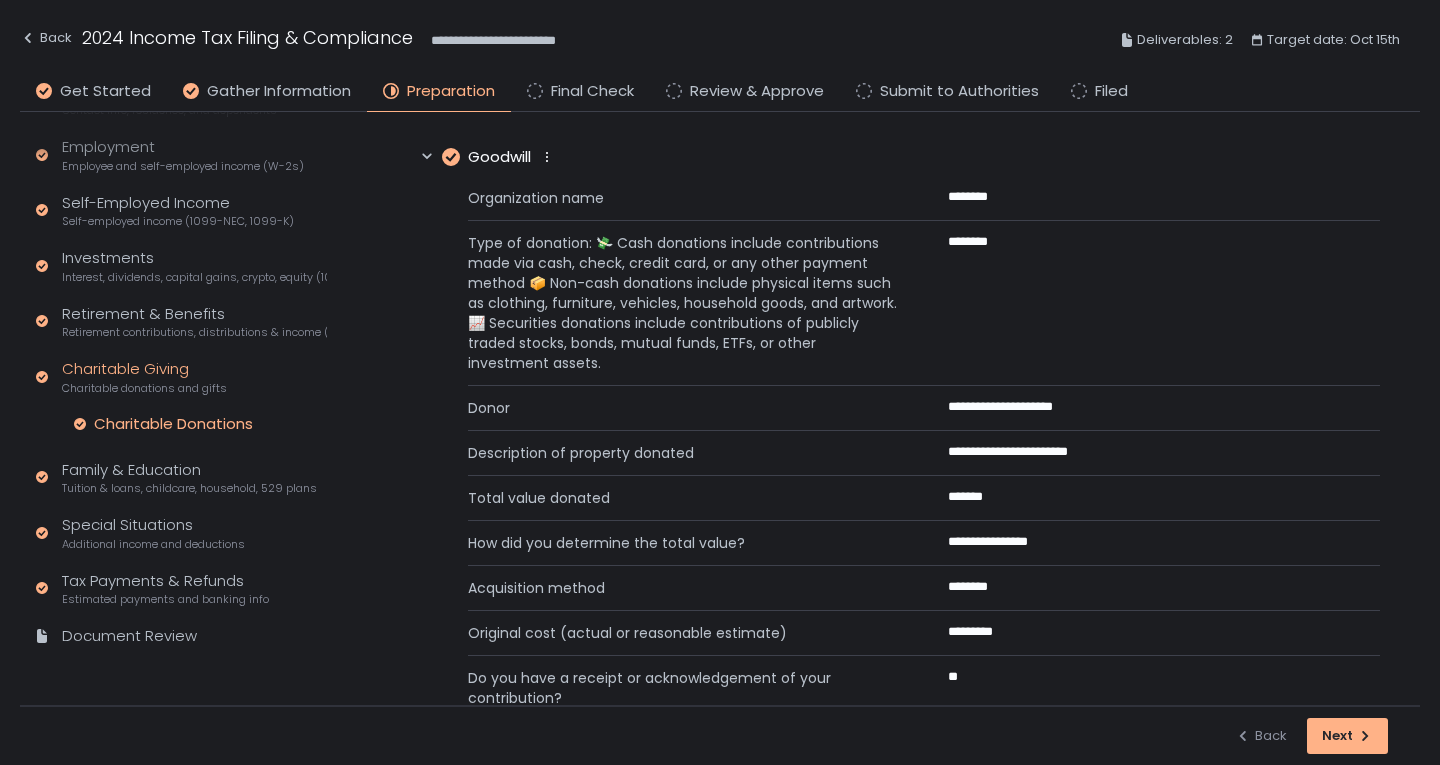 scroll, scrollTop: 16, scrollLeft: 0, axis: vertical 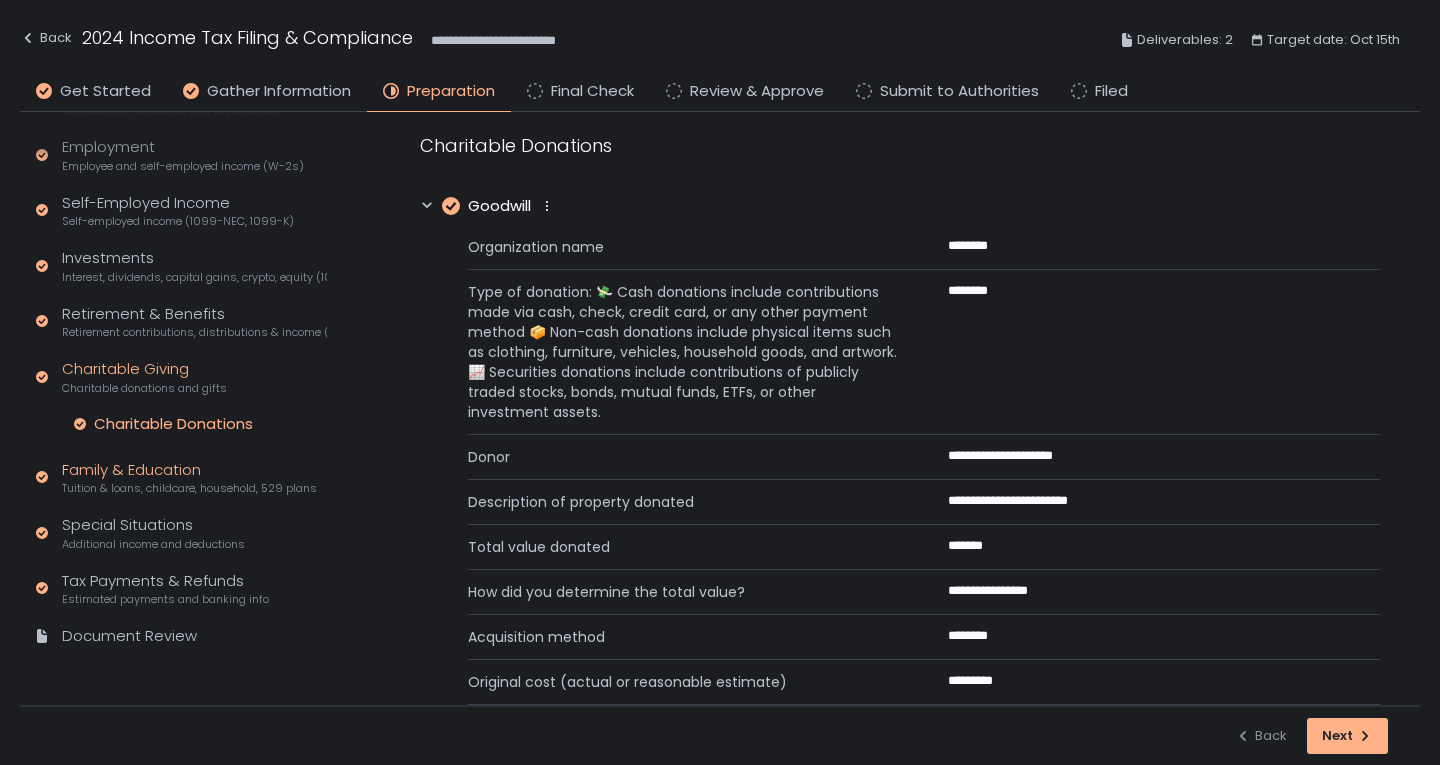 click on "Family & Education Tuition & loans, childcare, household, 529 plans" 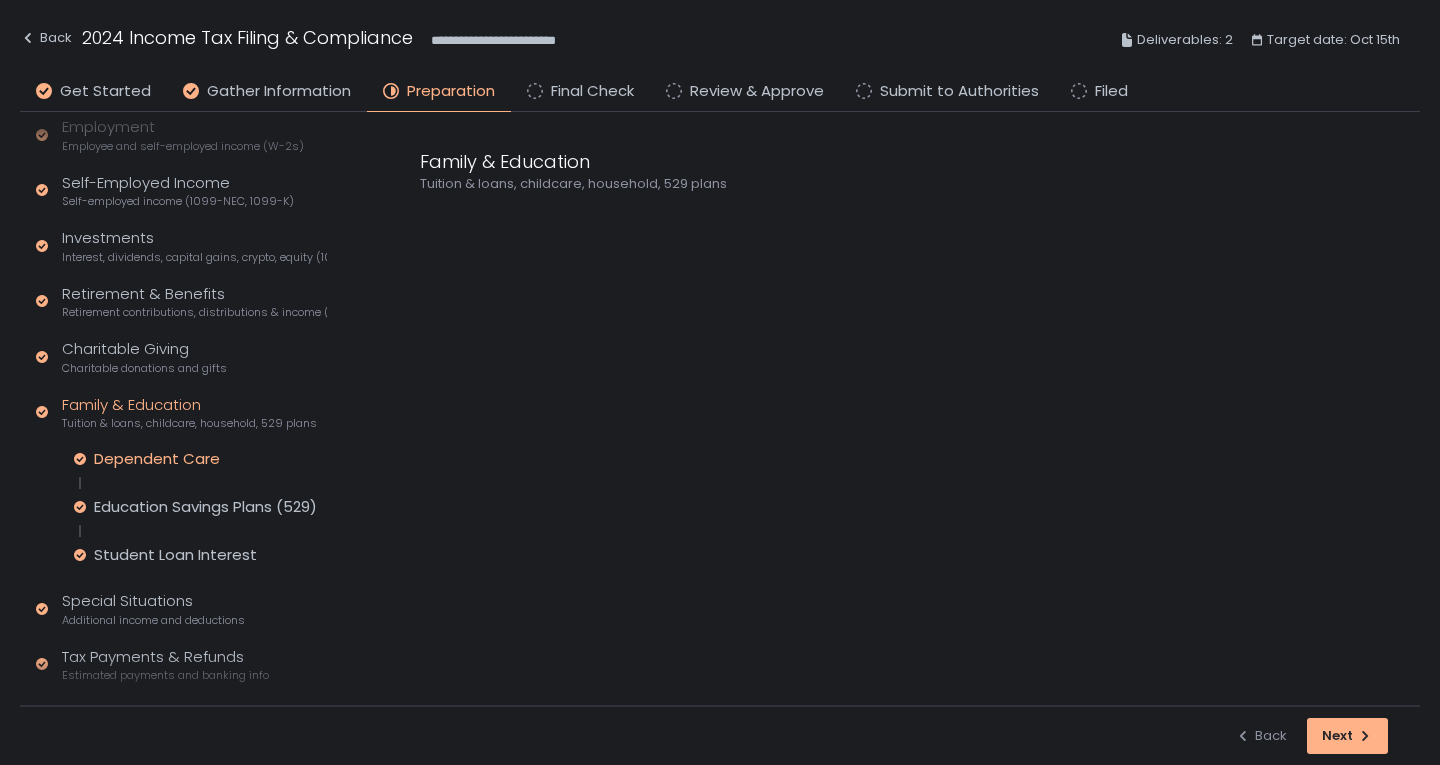 click on "Dependent Care" 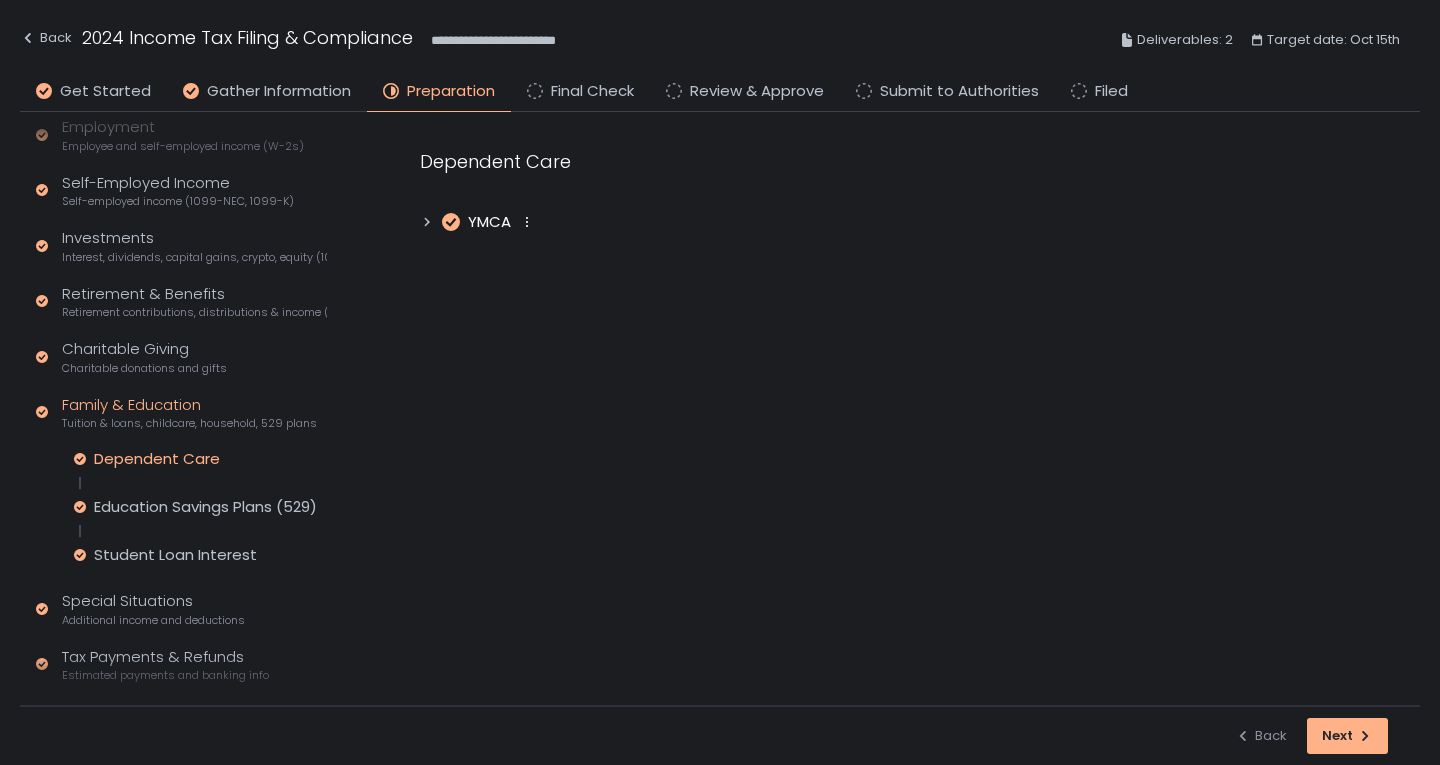 click on "YMCA" at bounding box center [489, 222] 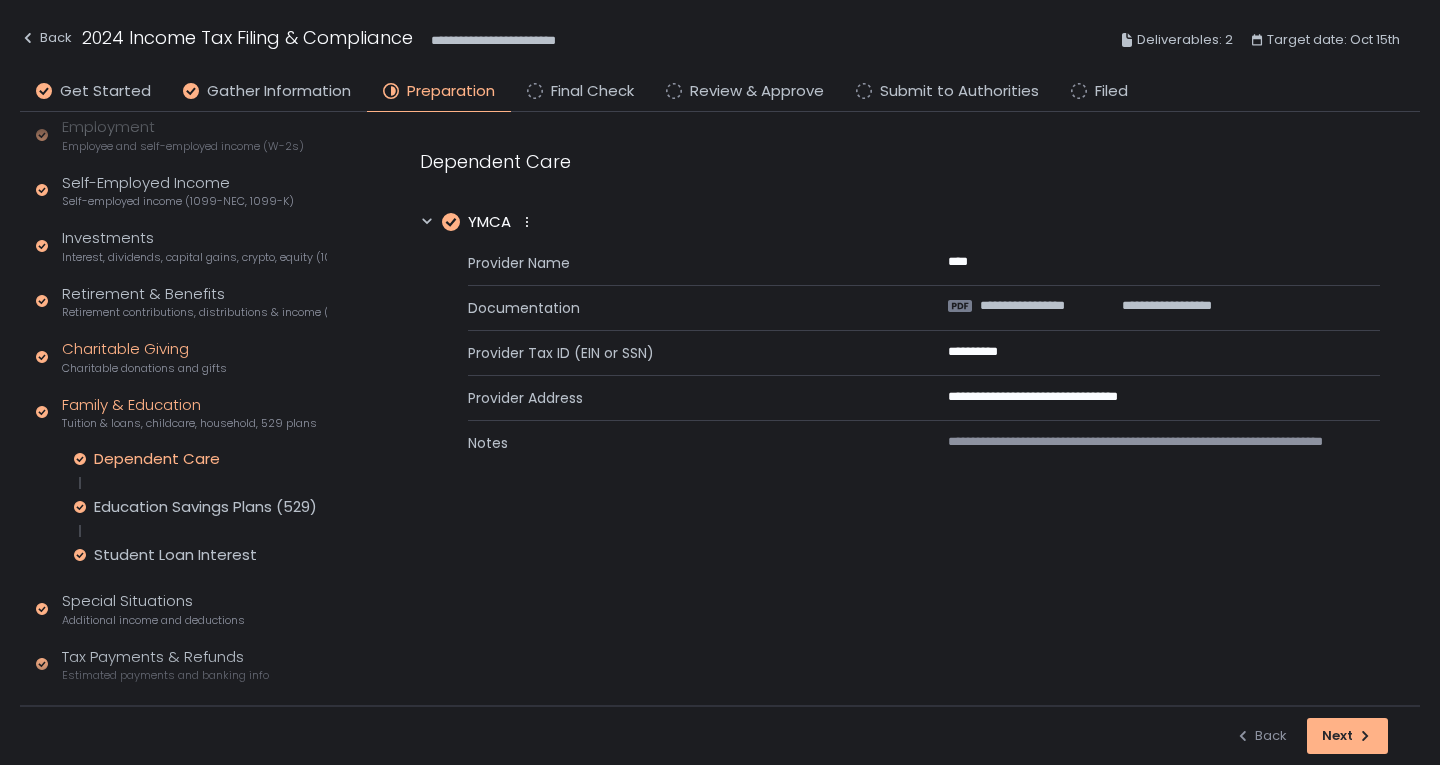 scroll, scrollTop: 0, scrollLeft: 0, axis: both 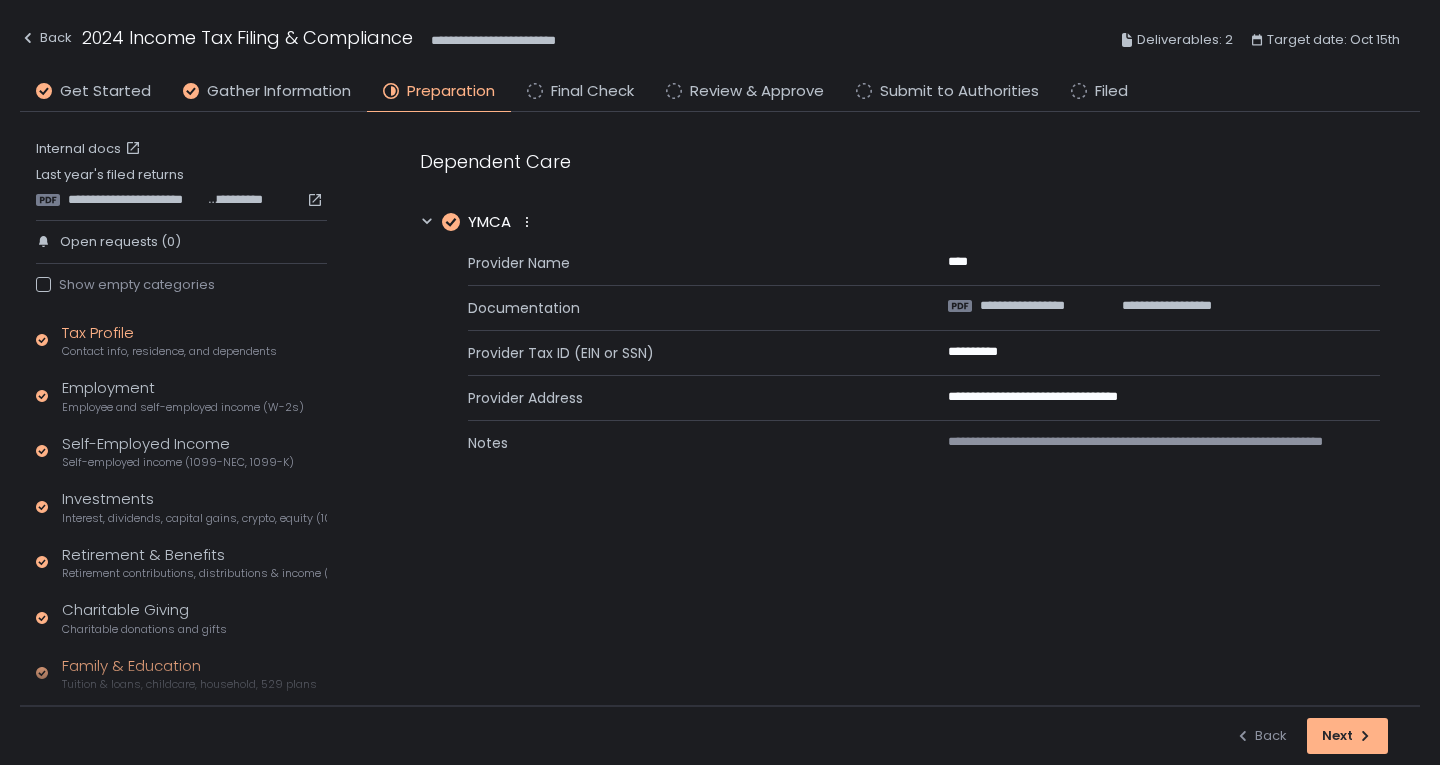 click on "Tax Profile Contact info, residence, and dependents" 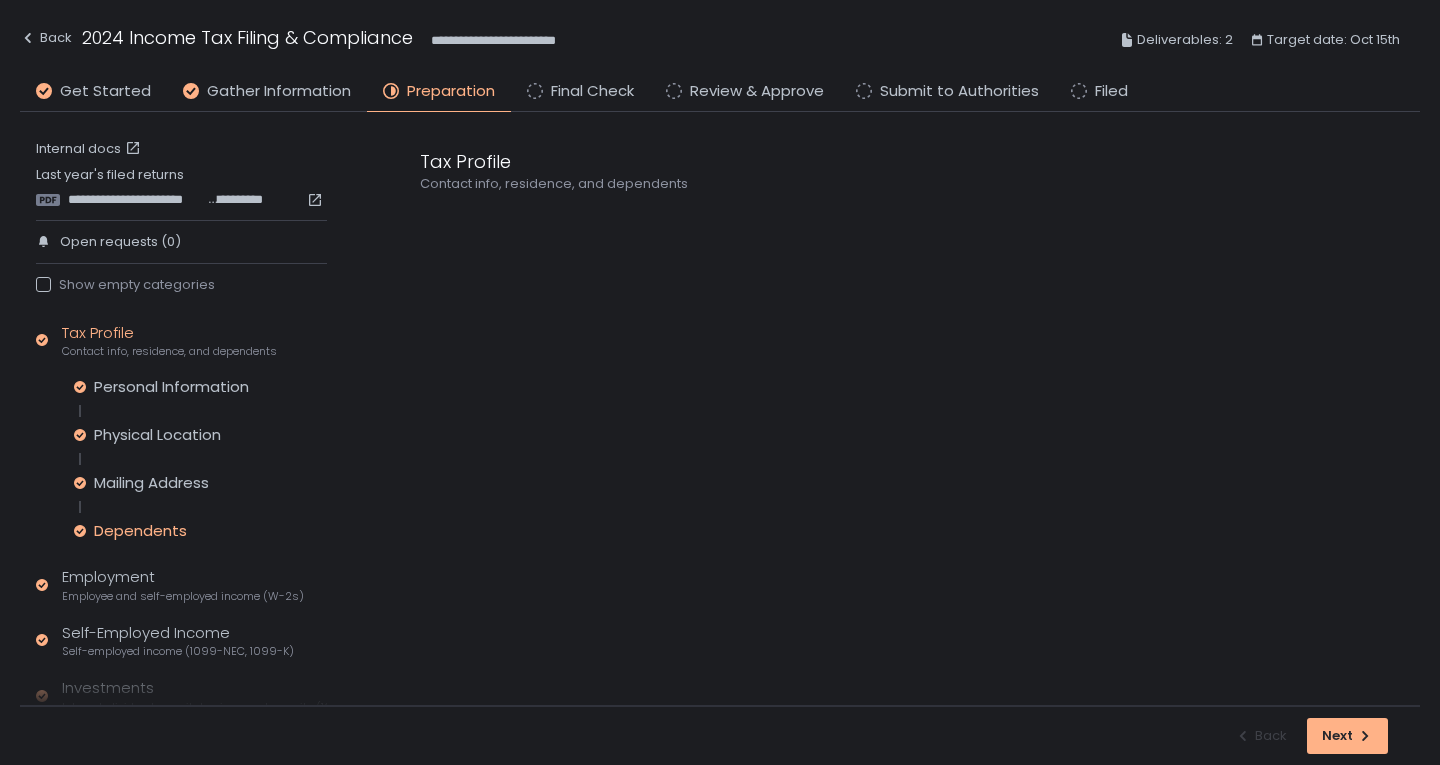click on "Dependents" 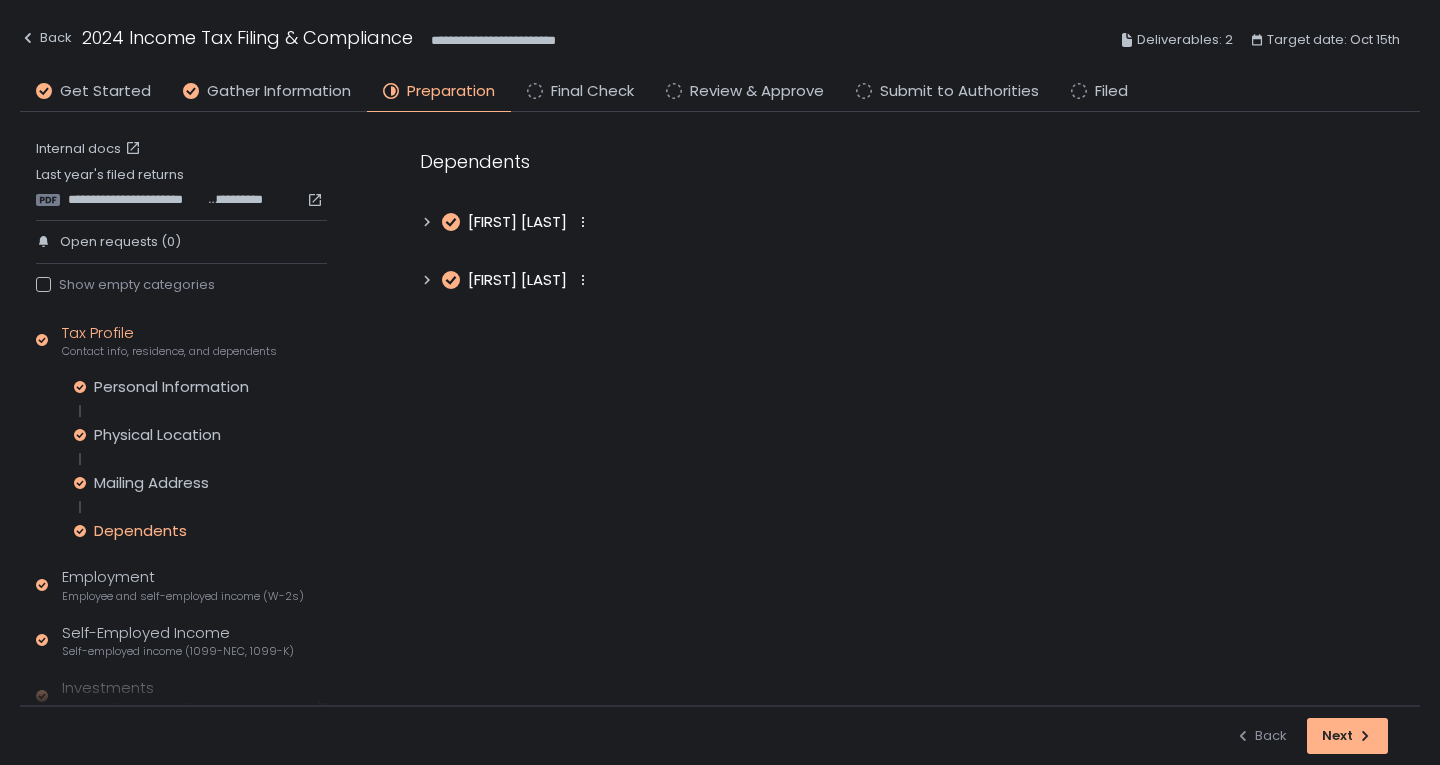 click on "Marlowe Ellis" at bounding box center [517, 222] 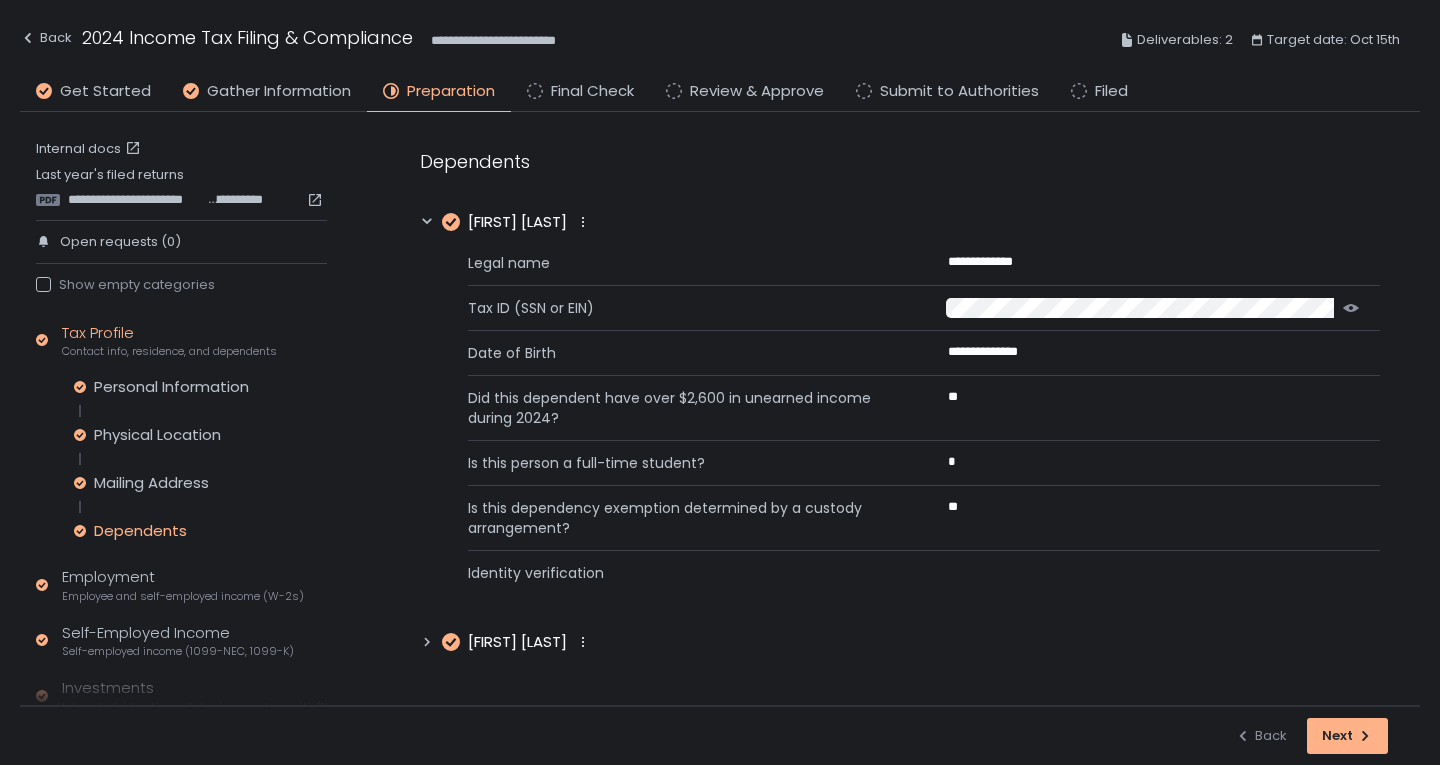 click on "Theodore Ellis" at bounding box center (517, 642) 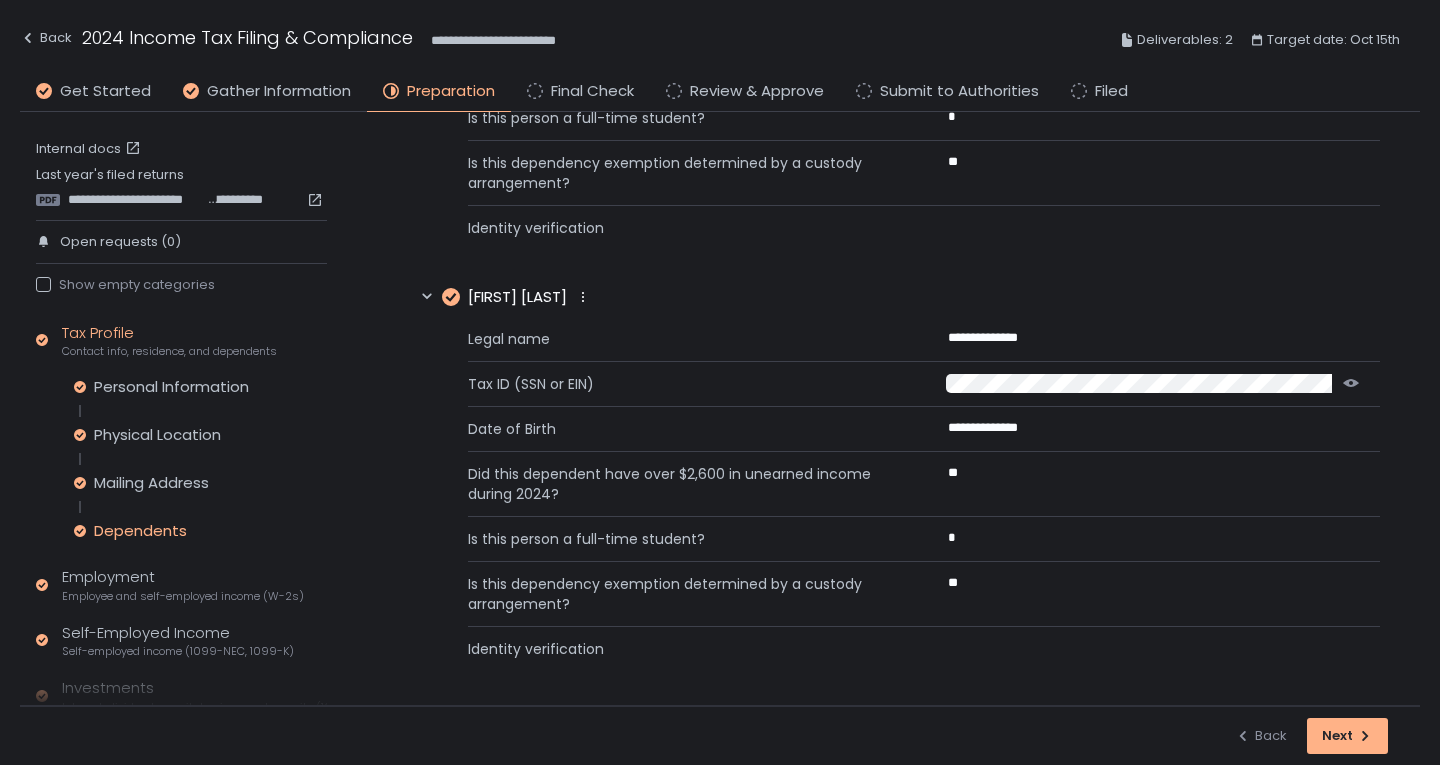scroll, scrollTop: 346, scrollLeft: 0, axis: vertical 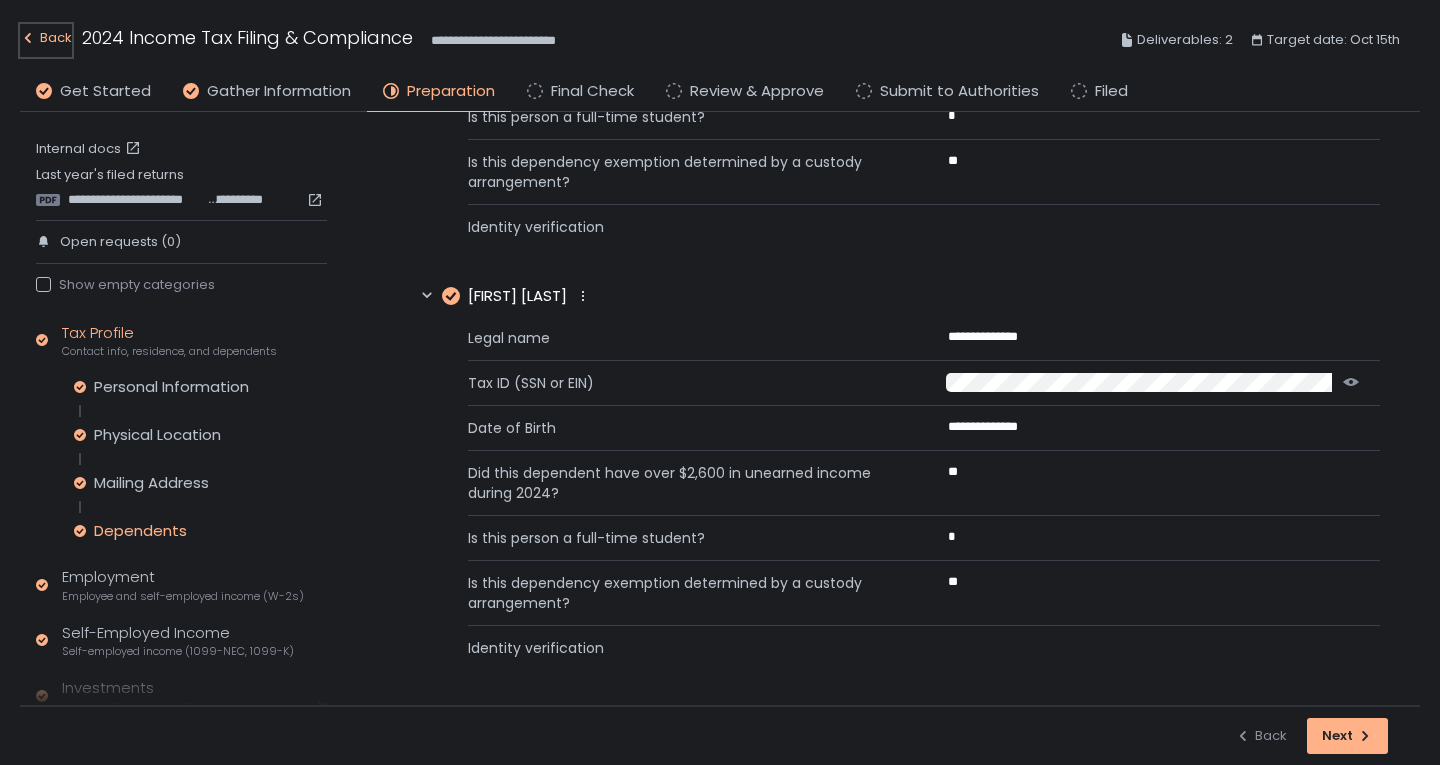 click on "Back" 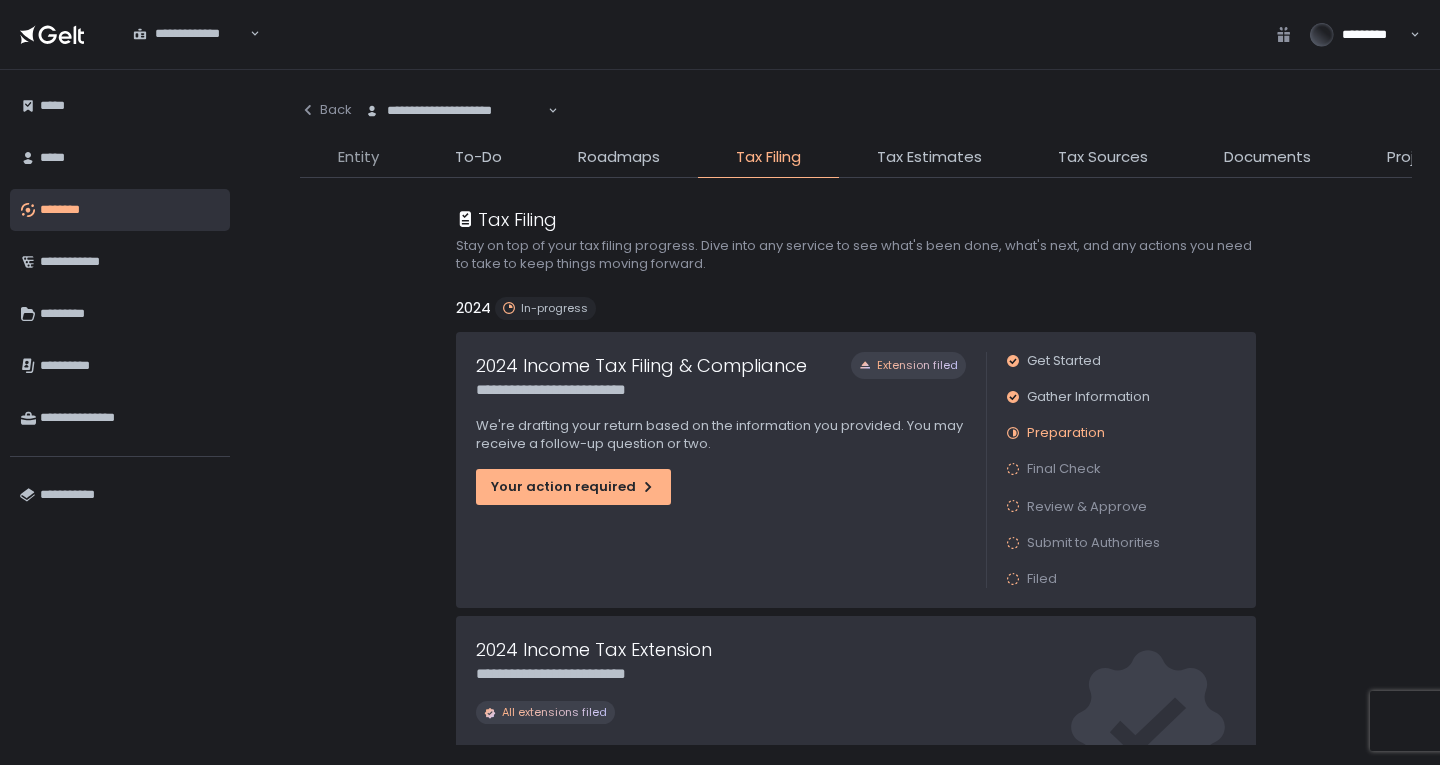 click on "Entity" at bounding box center [358, 157] 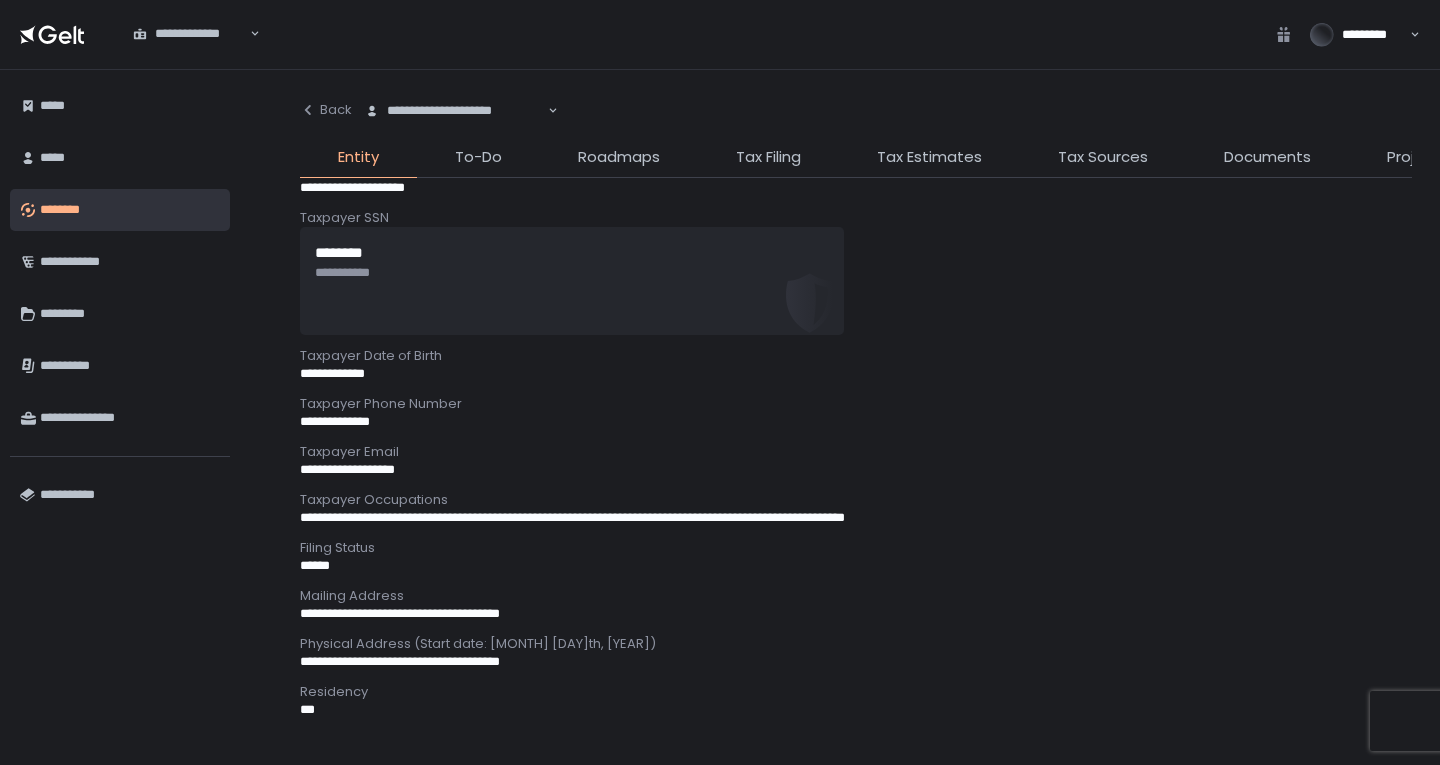 scroll, scrollTop: 0, scrollLeft: 0, axis: both 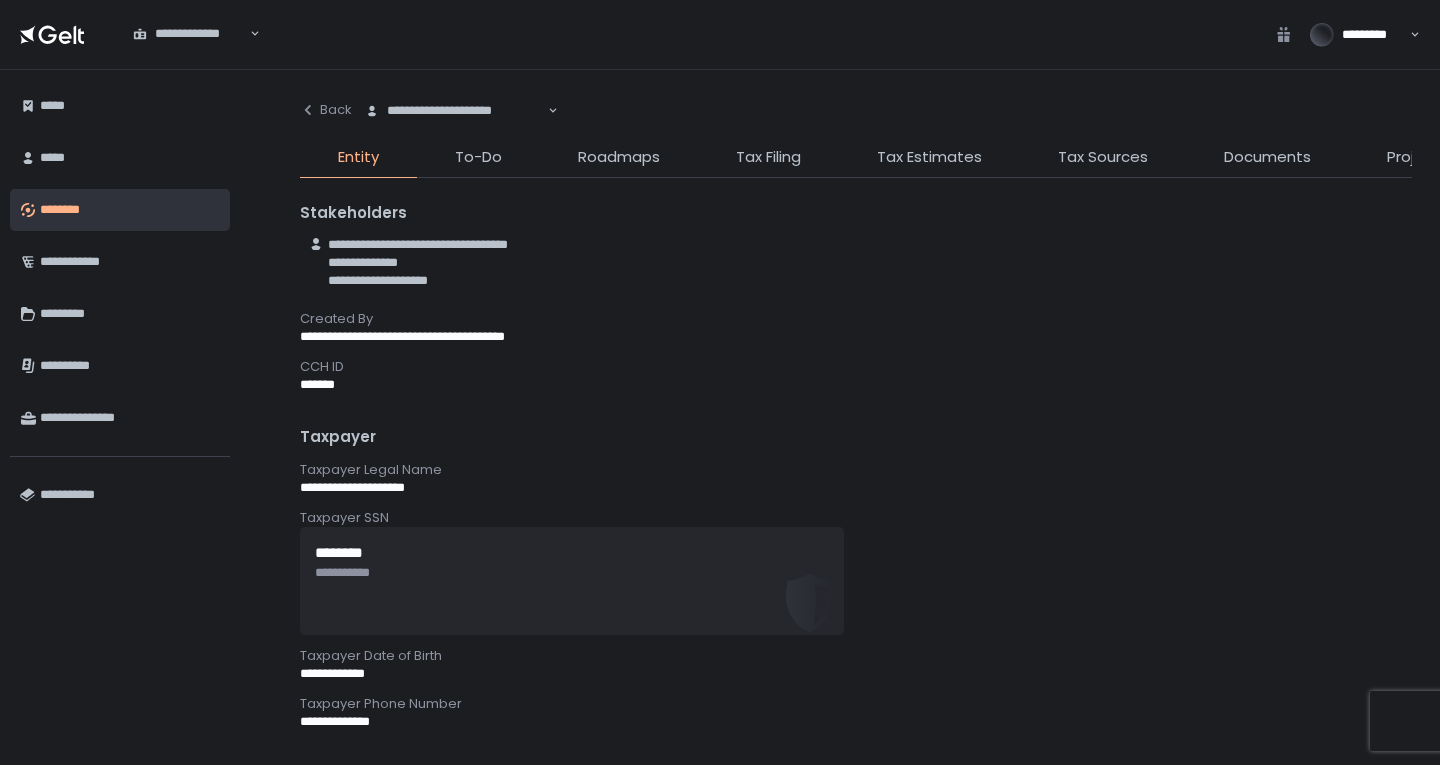 click on "Documents" 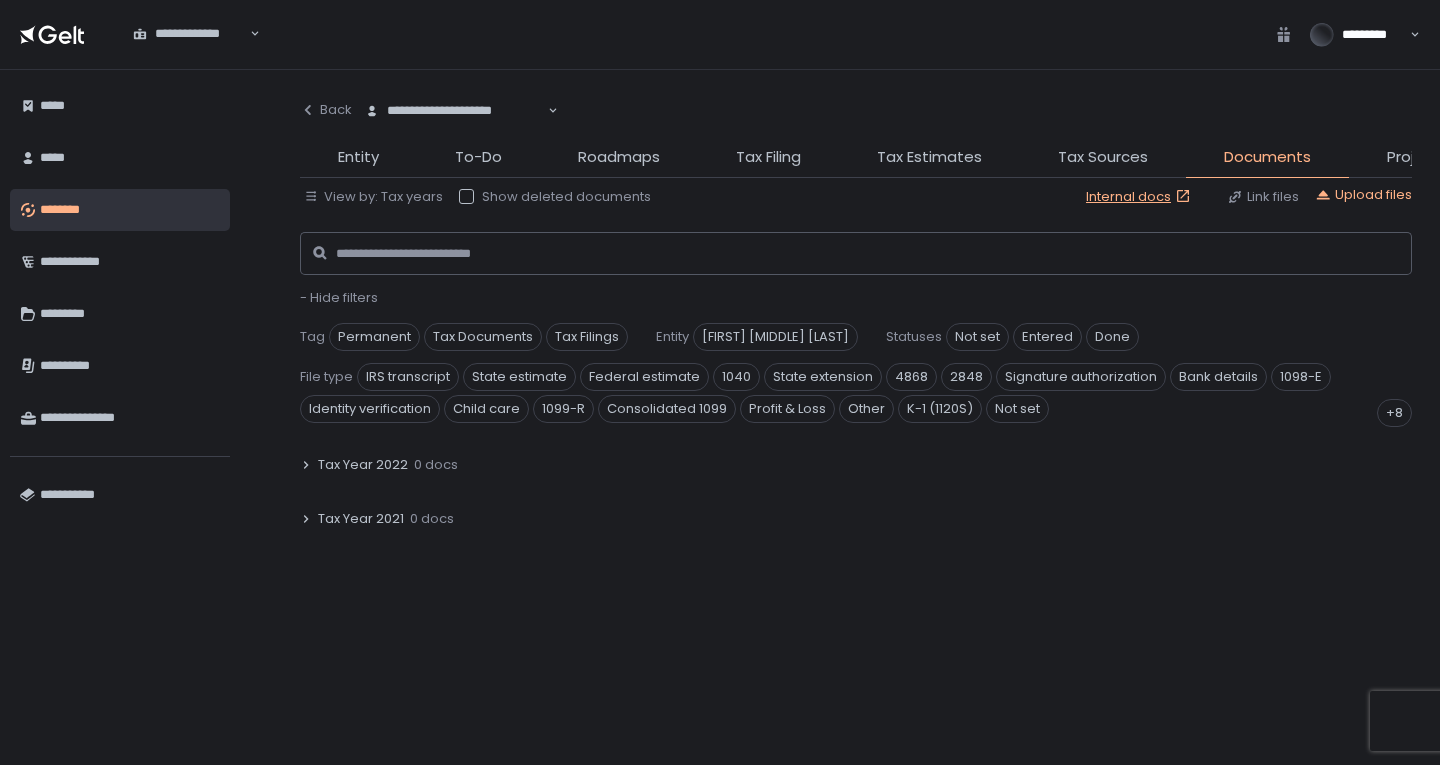 scroll, scrollTop: 400, scrollLeft: 0, axis: vertical 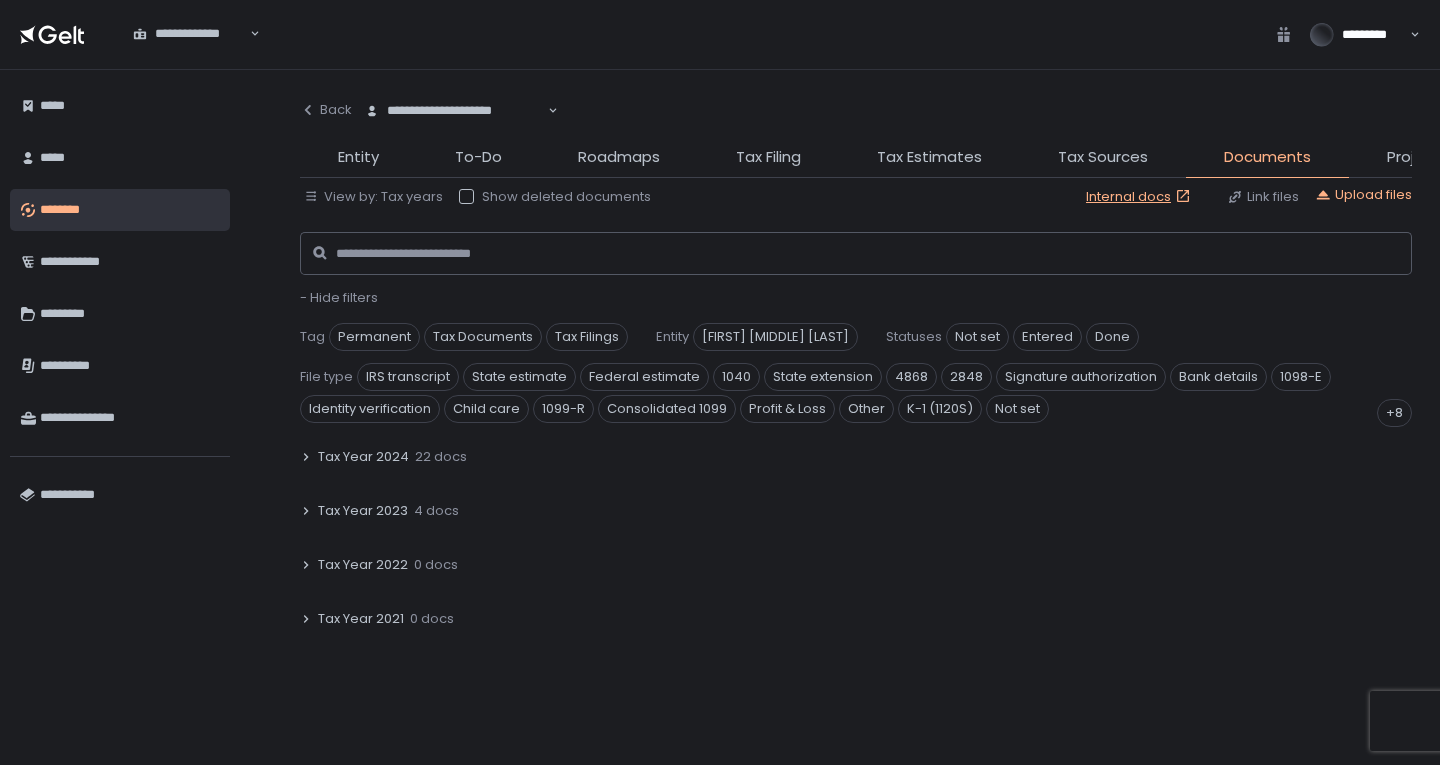 click on "4 docs" 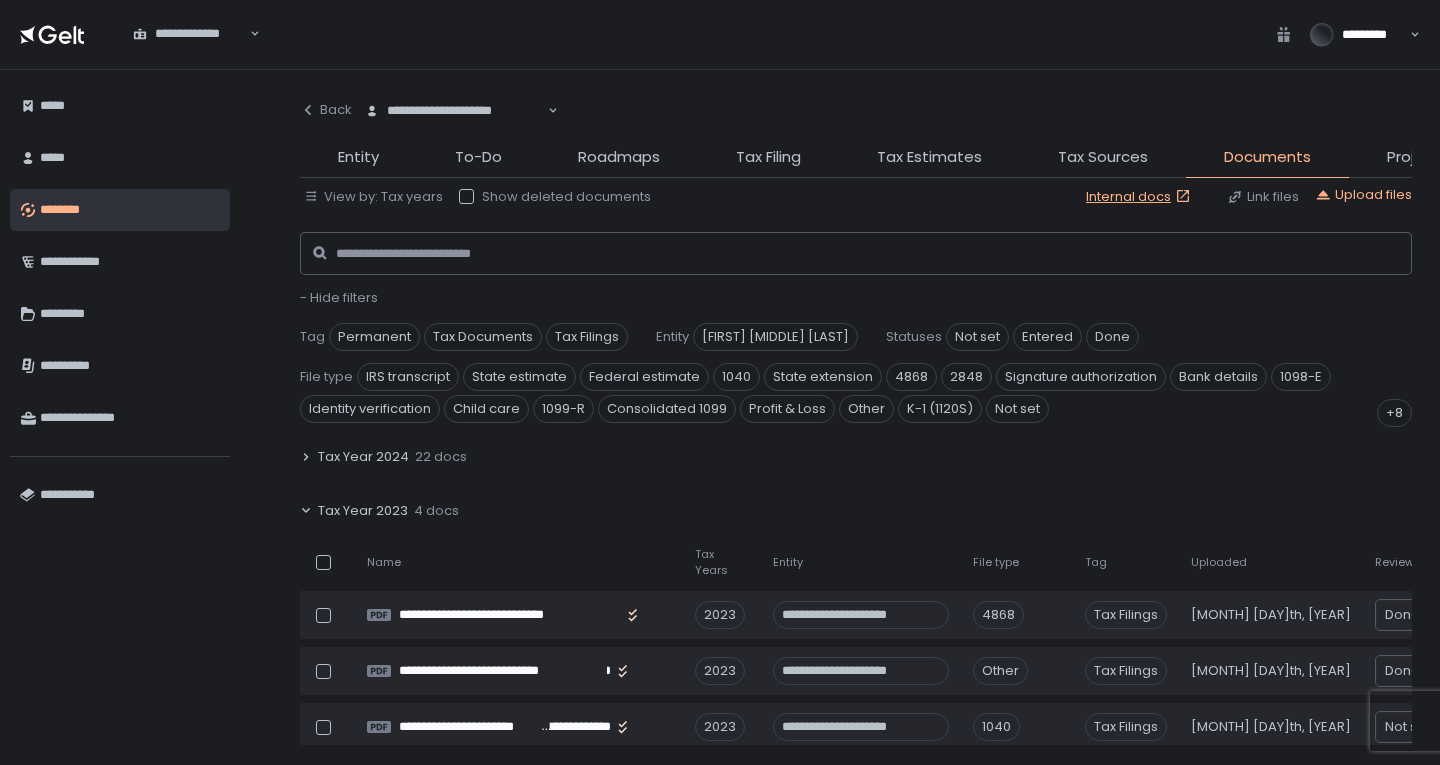 scroll, scrollTop: 500, scrollLeft: 0, axis: vertical 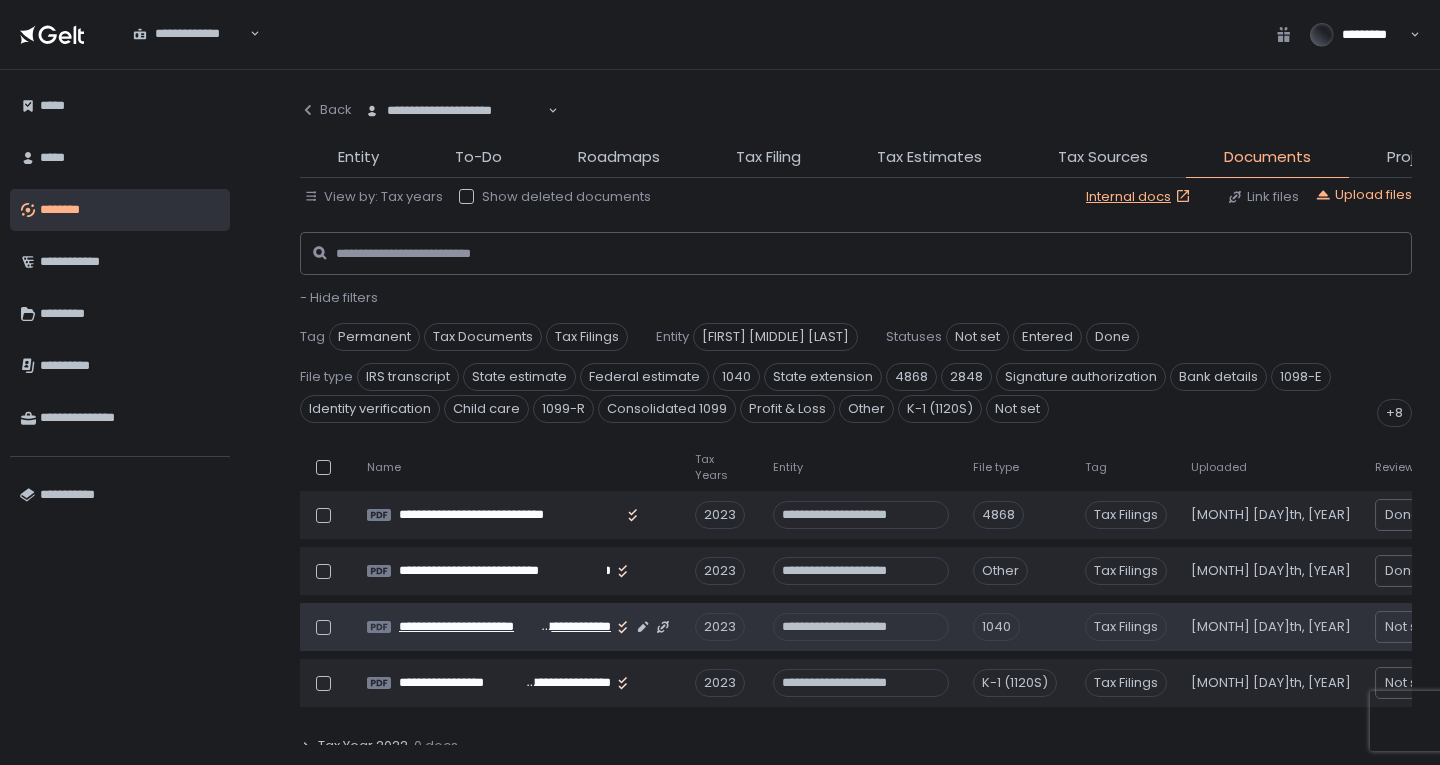 click on "**********" at bounding box center (468, 627) 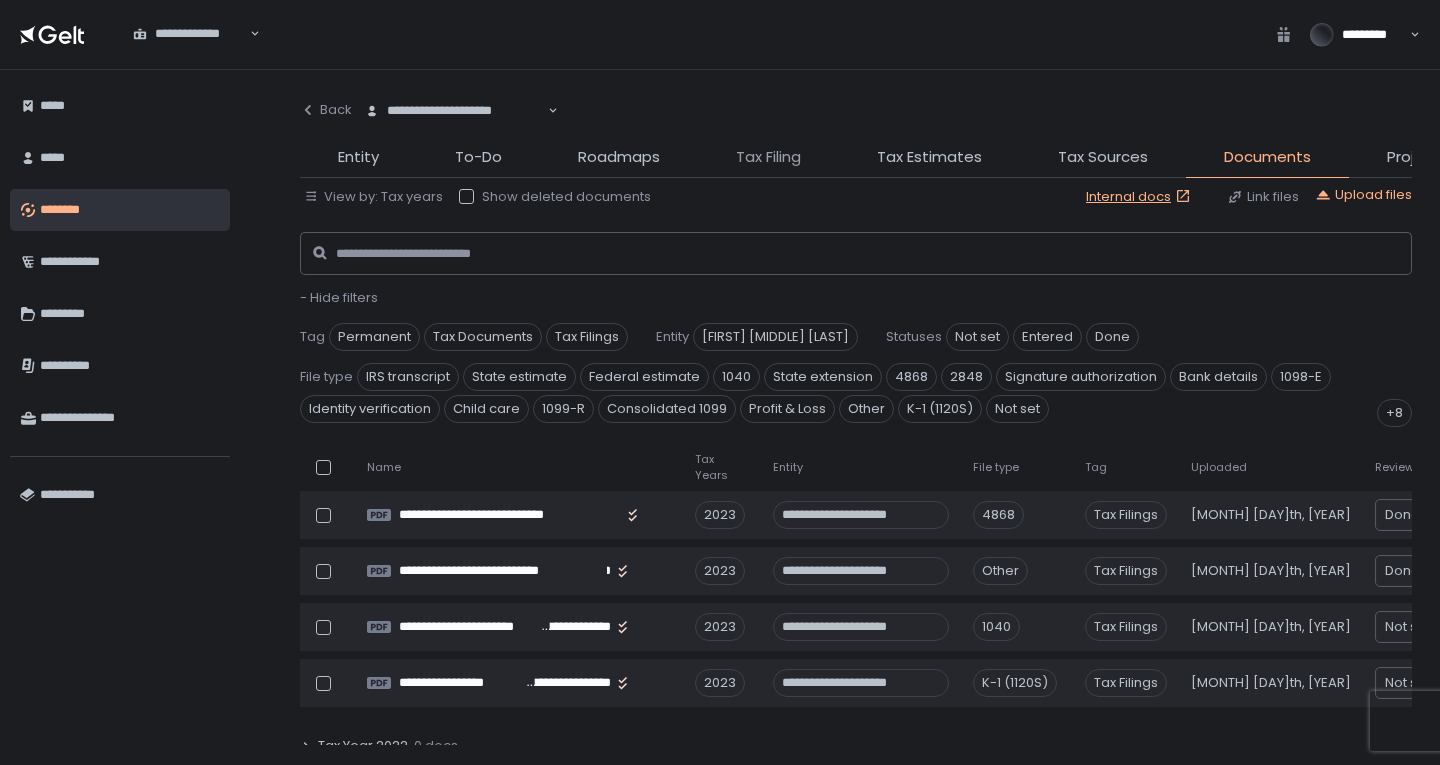 click on "Tax Filing" at bounding box center (768, 157) 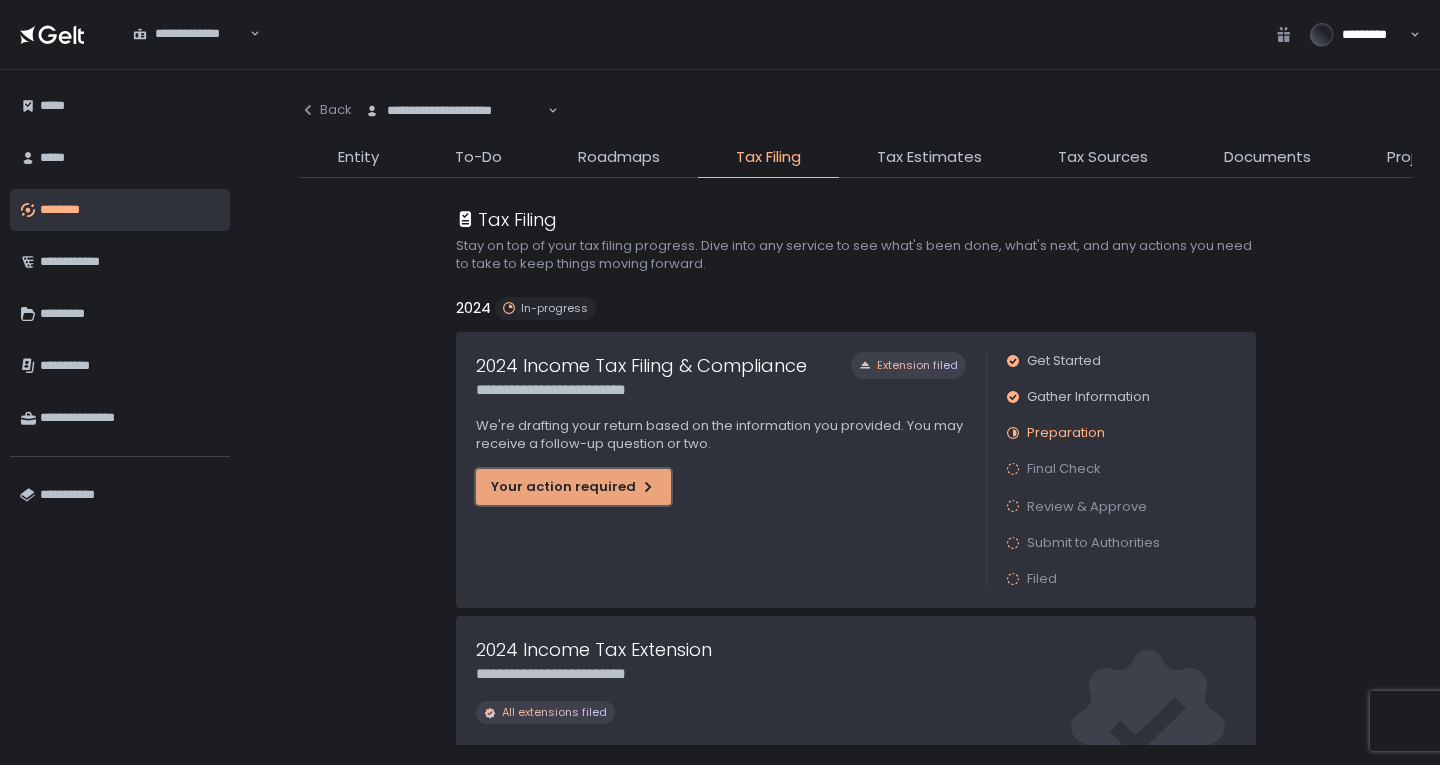 click on "Your action required" 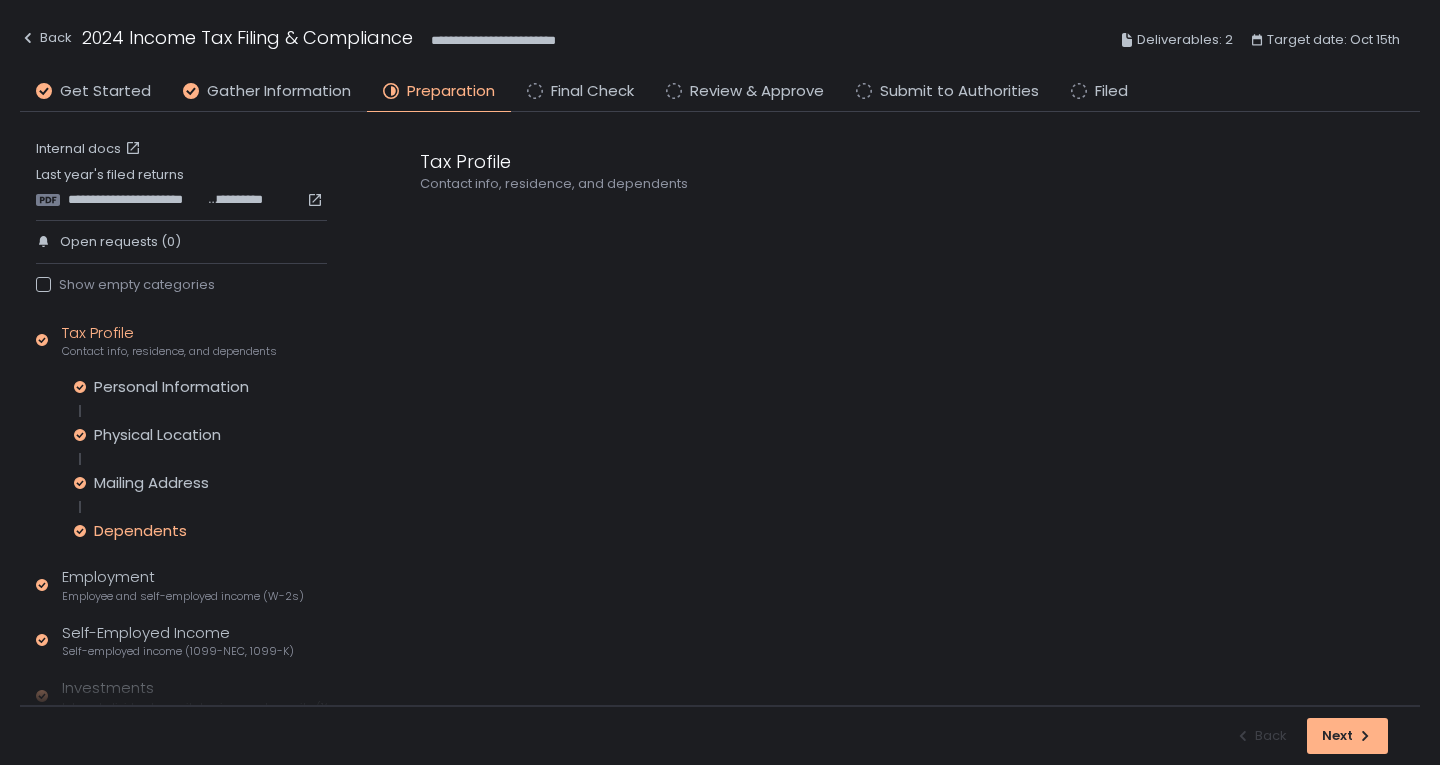 click on "Dependents" 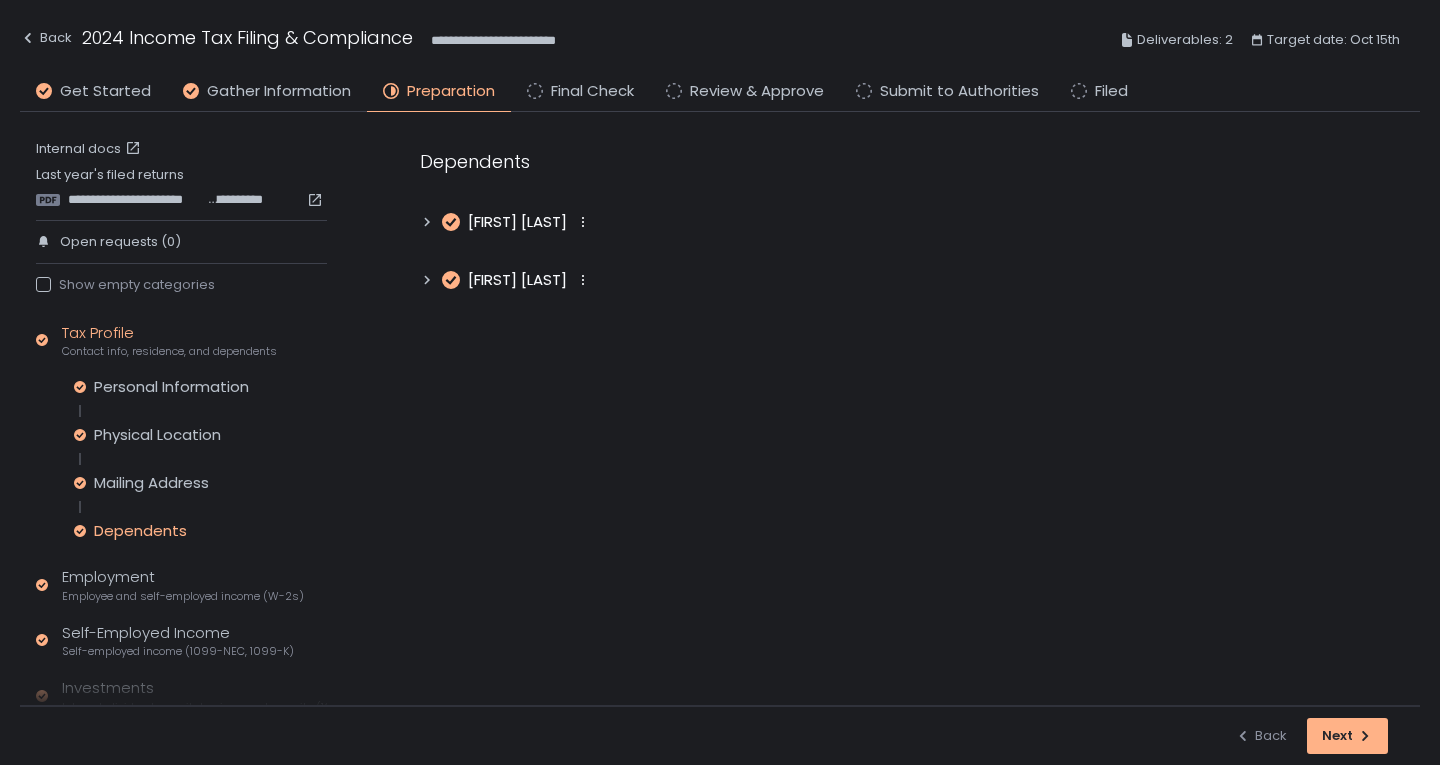 click on "Marlowe Ellis" at bounding box center [517, 222] 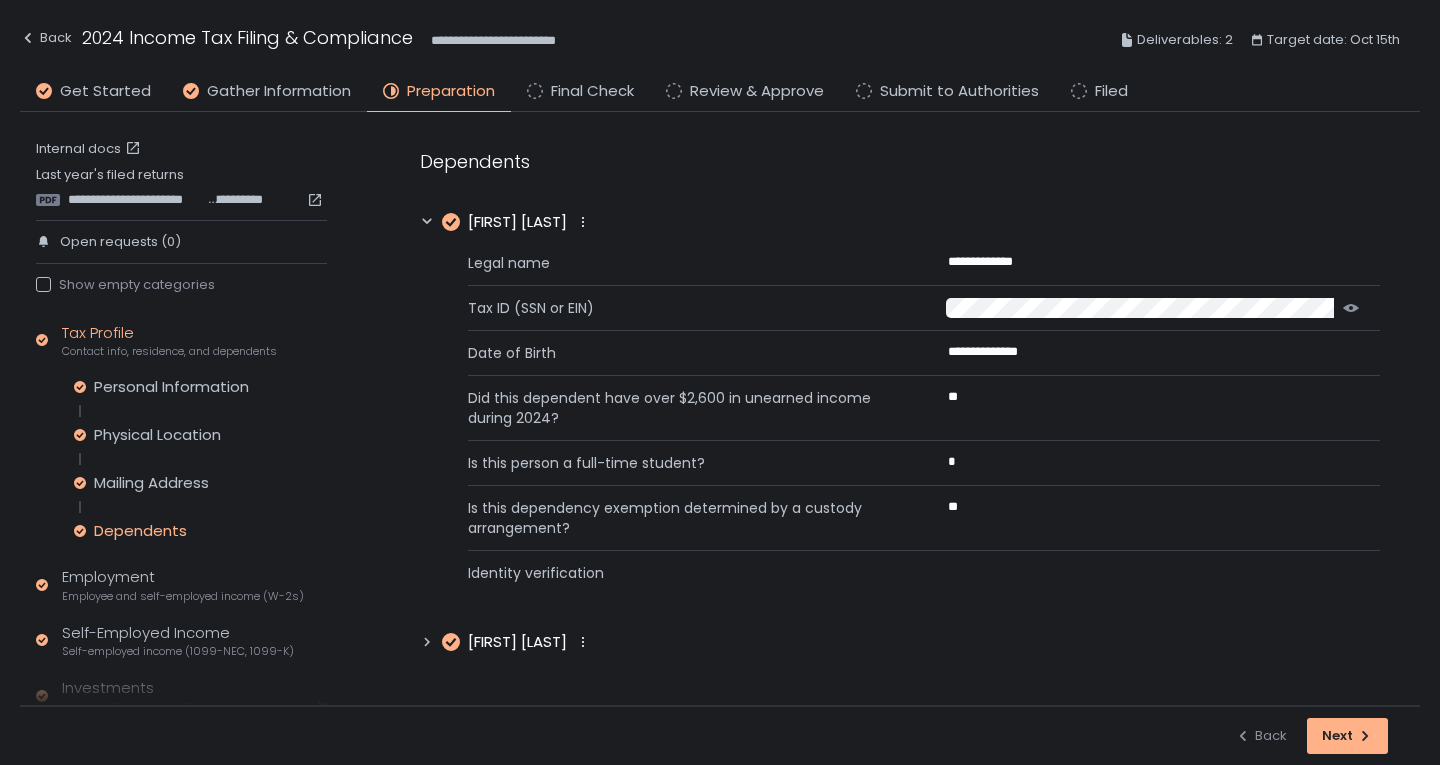 click on "Theodore Ellis" at bounding box center (517, 642) 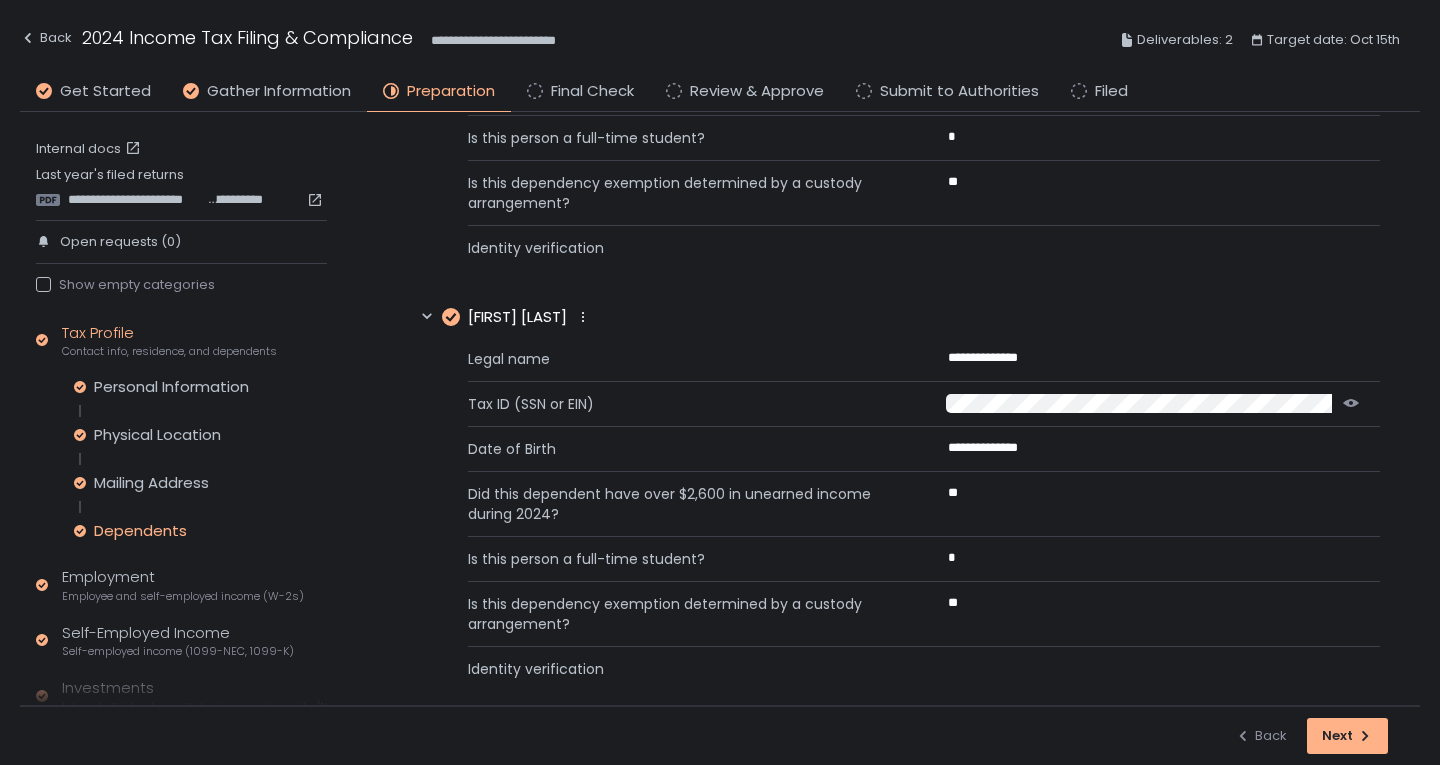 scroll, scrollTop: 346, scrollLeft: 0, axis: vertical 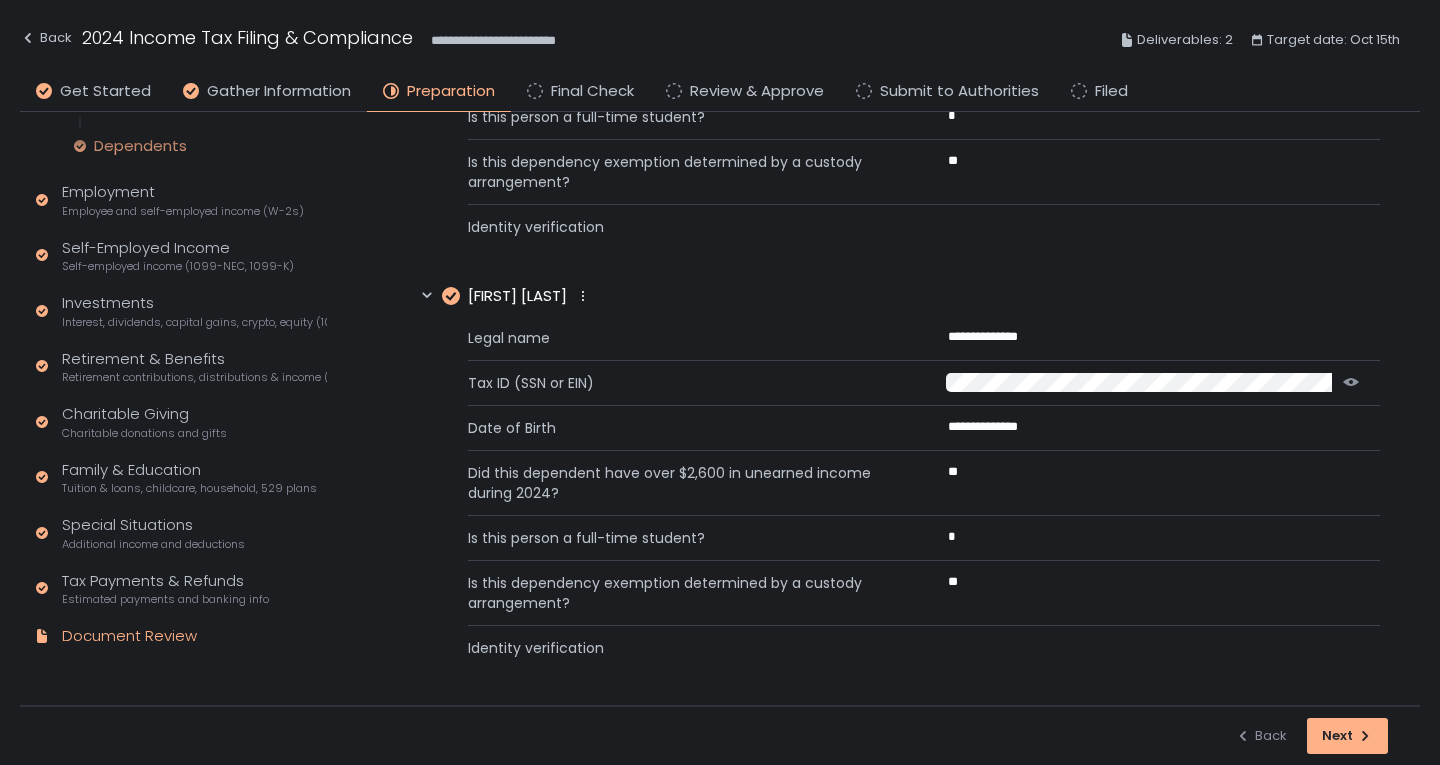 click on "Document Review" 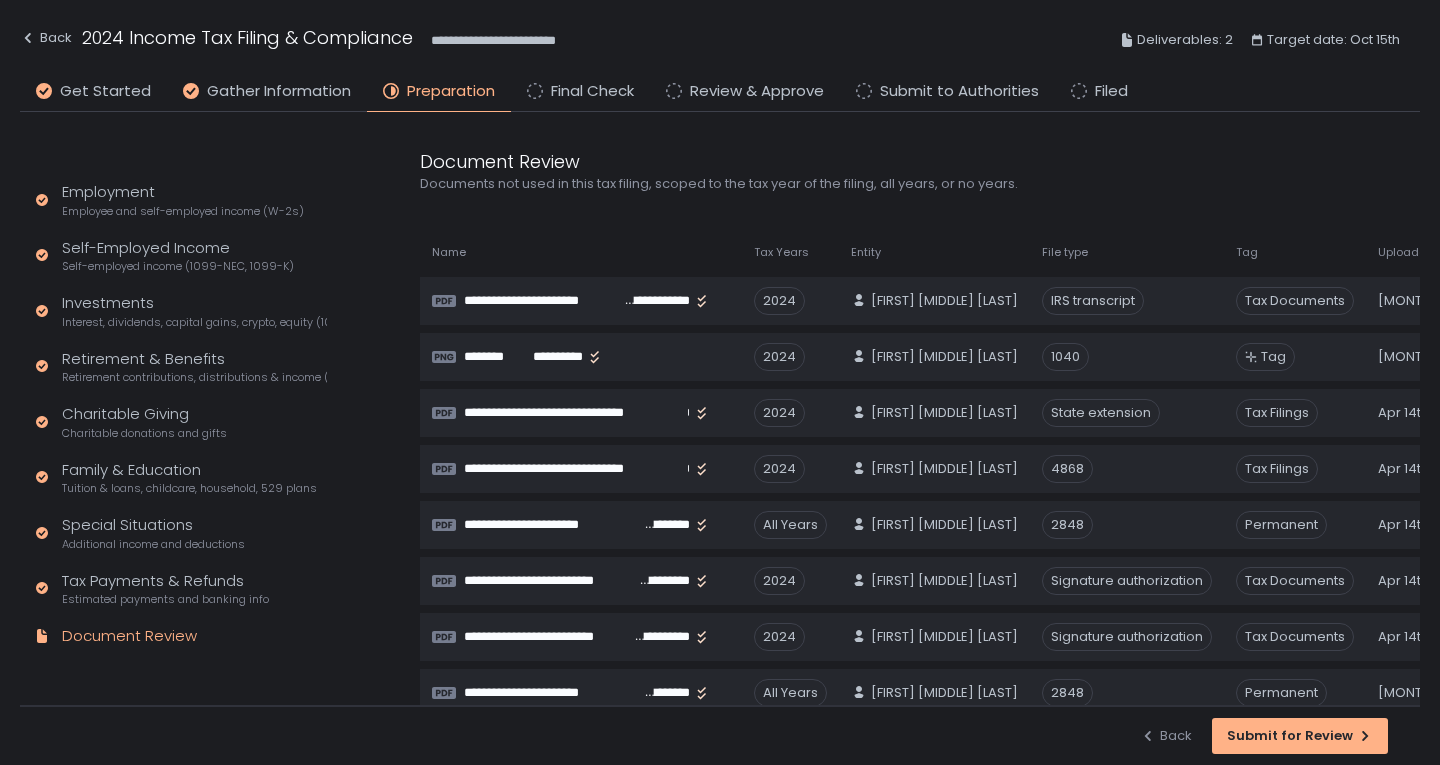 scroll, scrollTop: 196, scrollLeft: 0, axis: vertical 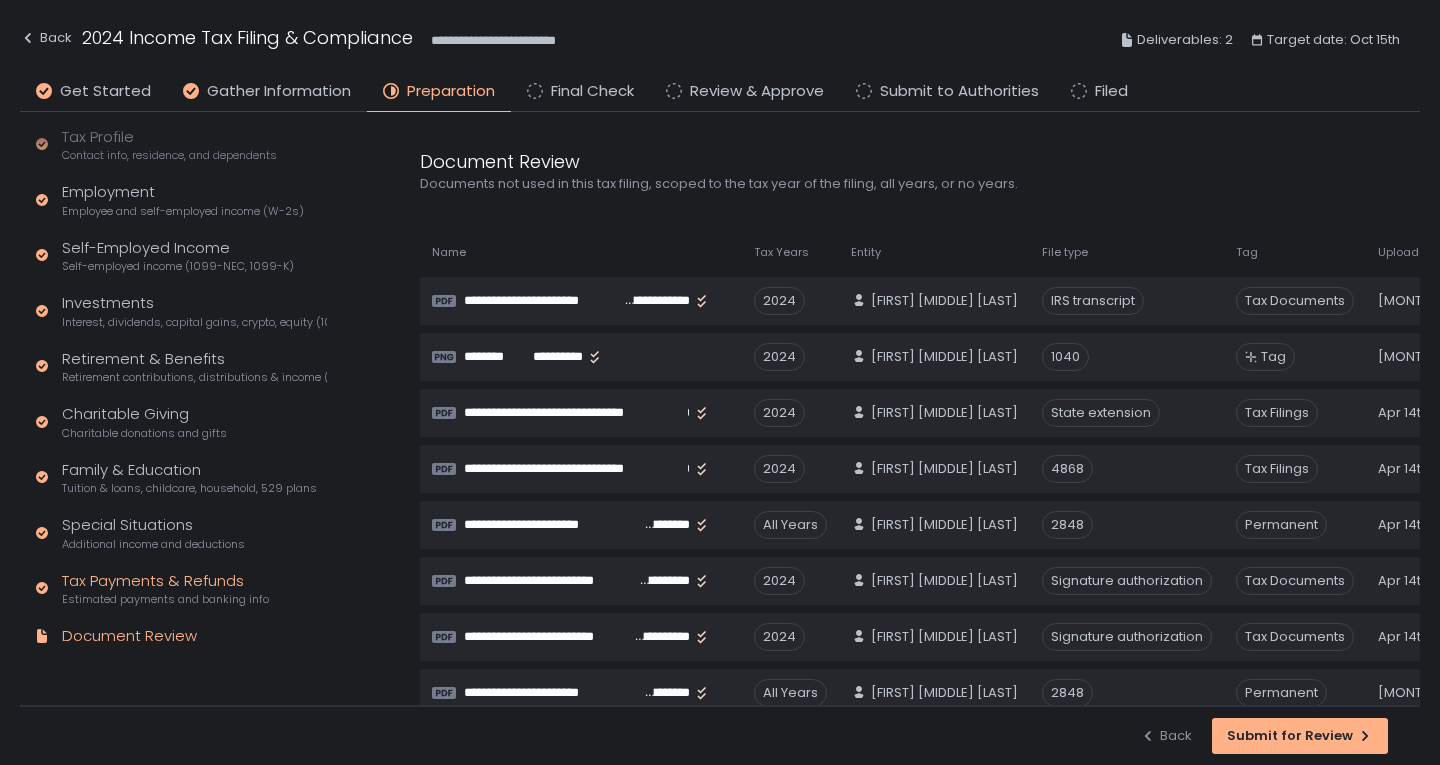 click on "Estimated payments and banking info" 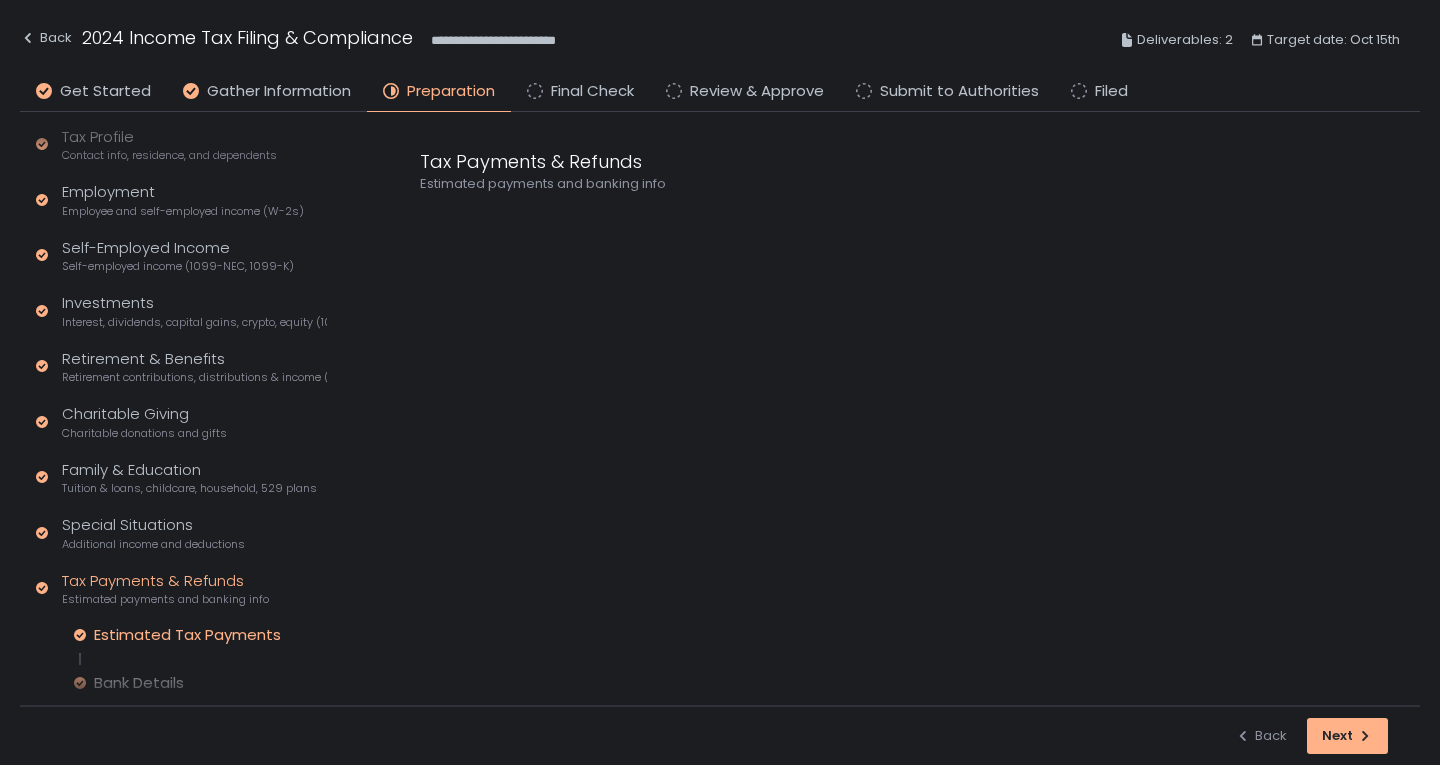 click on "Estimated Tax Payments" 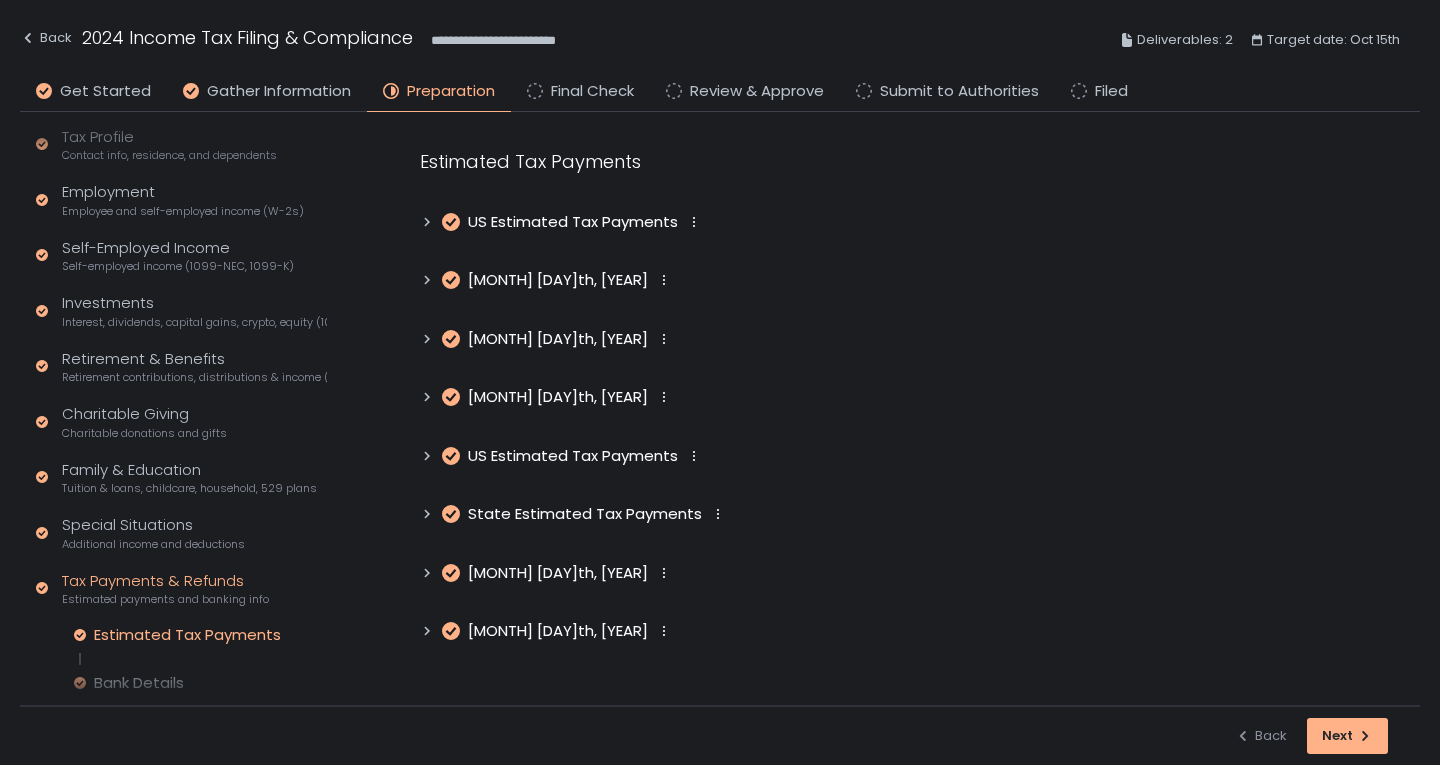 click on "US Estimated Tax Payments" at bounding box center (573, 222) 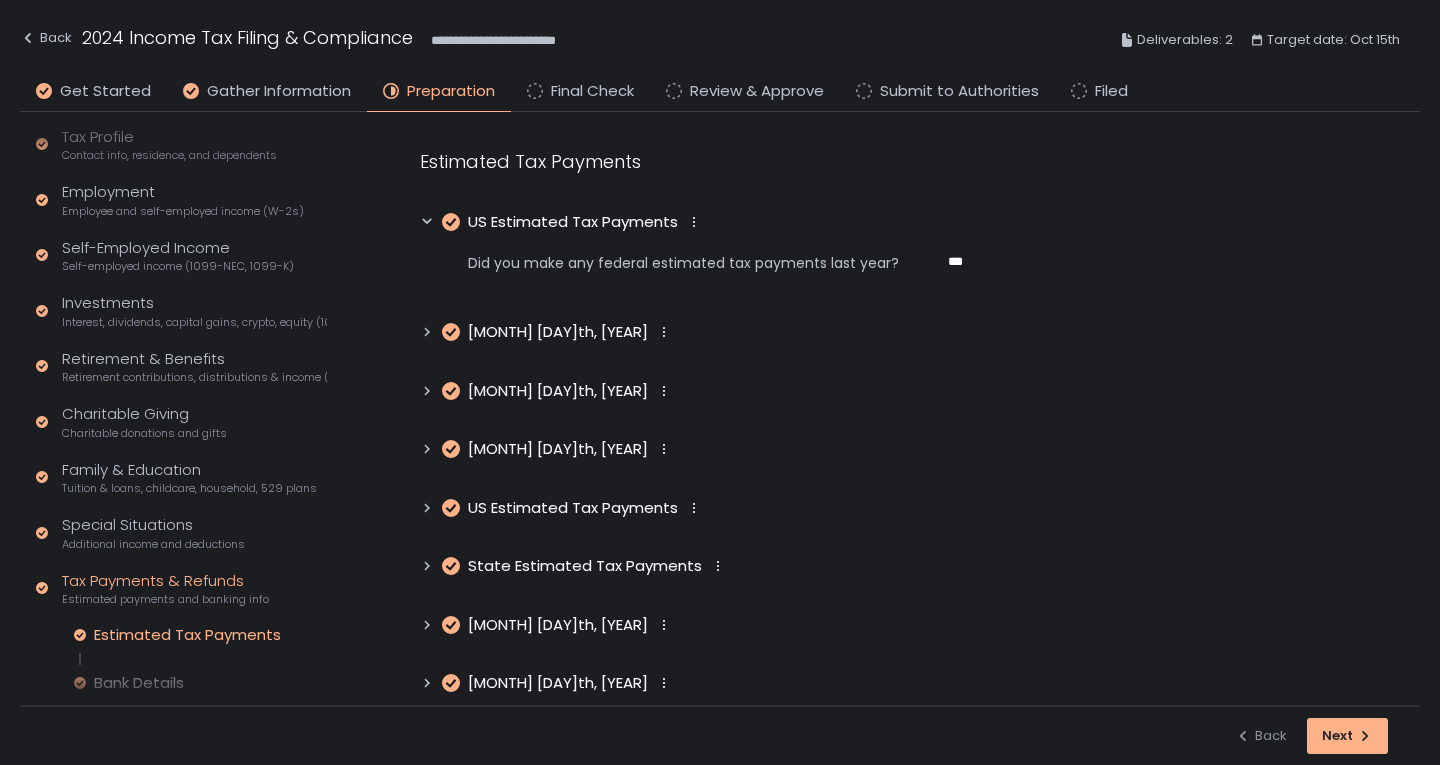 click on "Aug 7th, 2024" at bounding box center (558, 332) 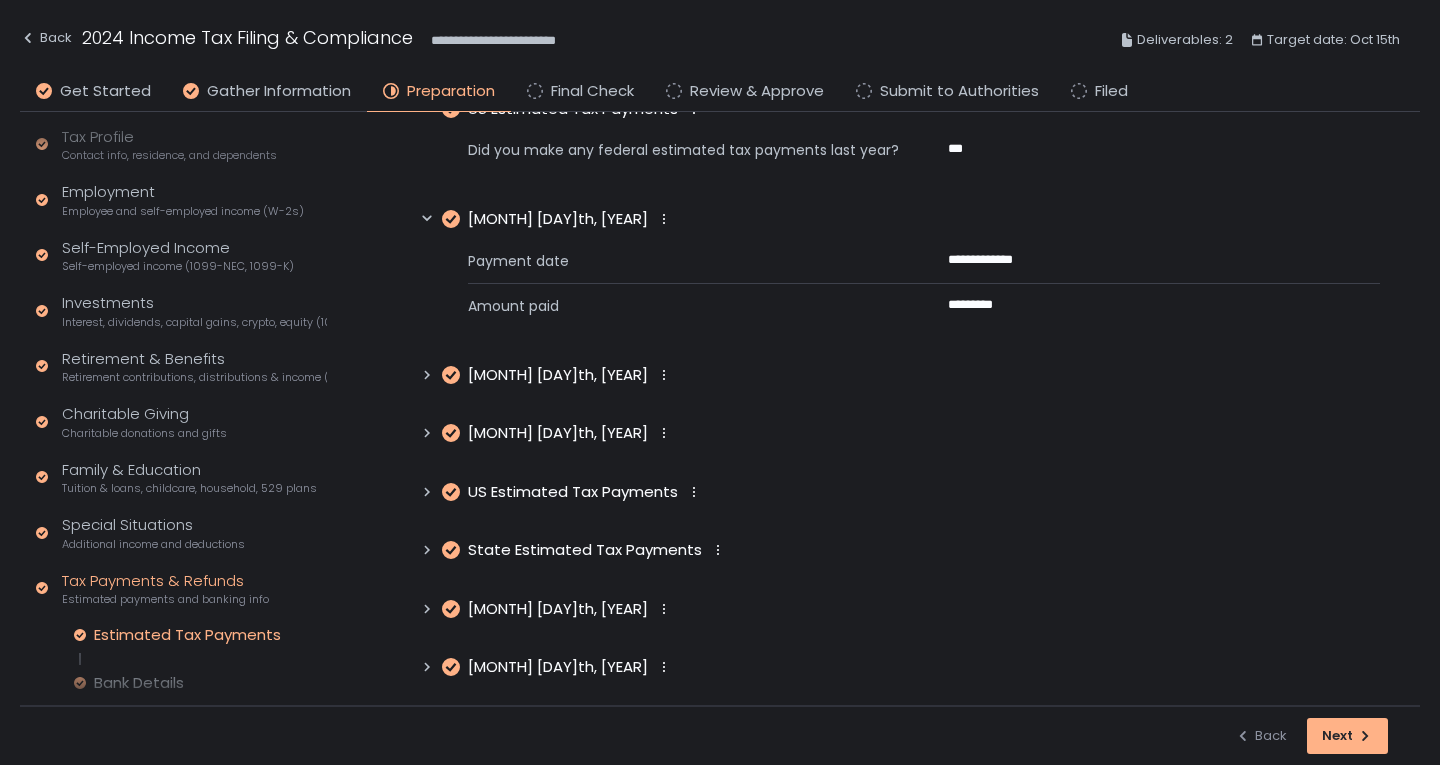 scroll, scrollTop: 122, scrollLeft: 0, axis: vertical 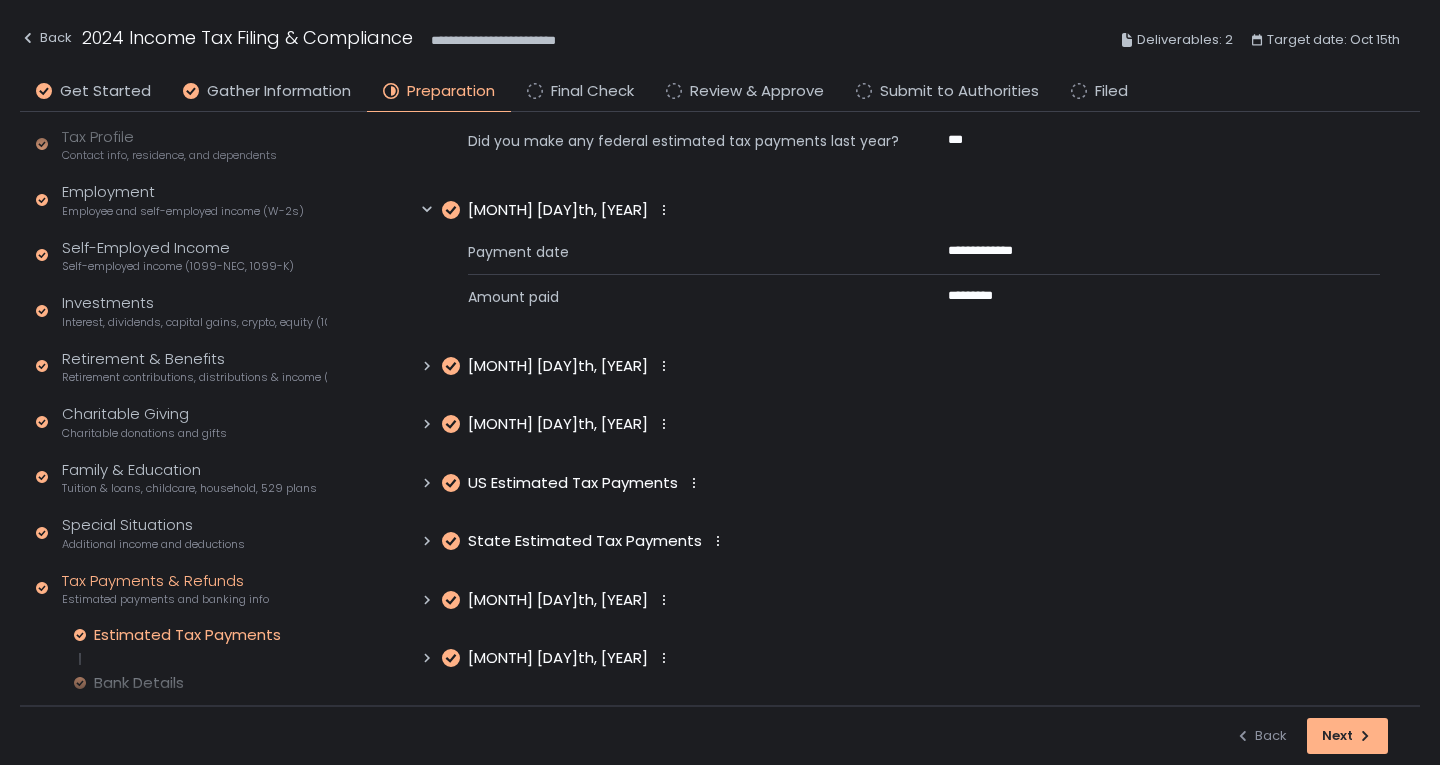 click on "US Estimated Tax Payments" at bounding box center [573, 483] 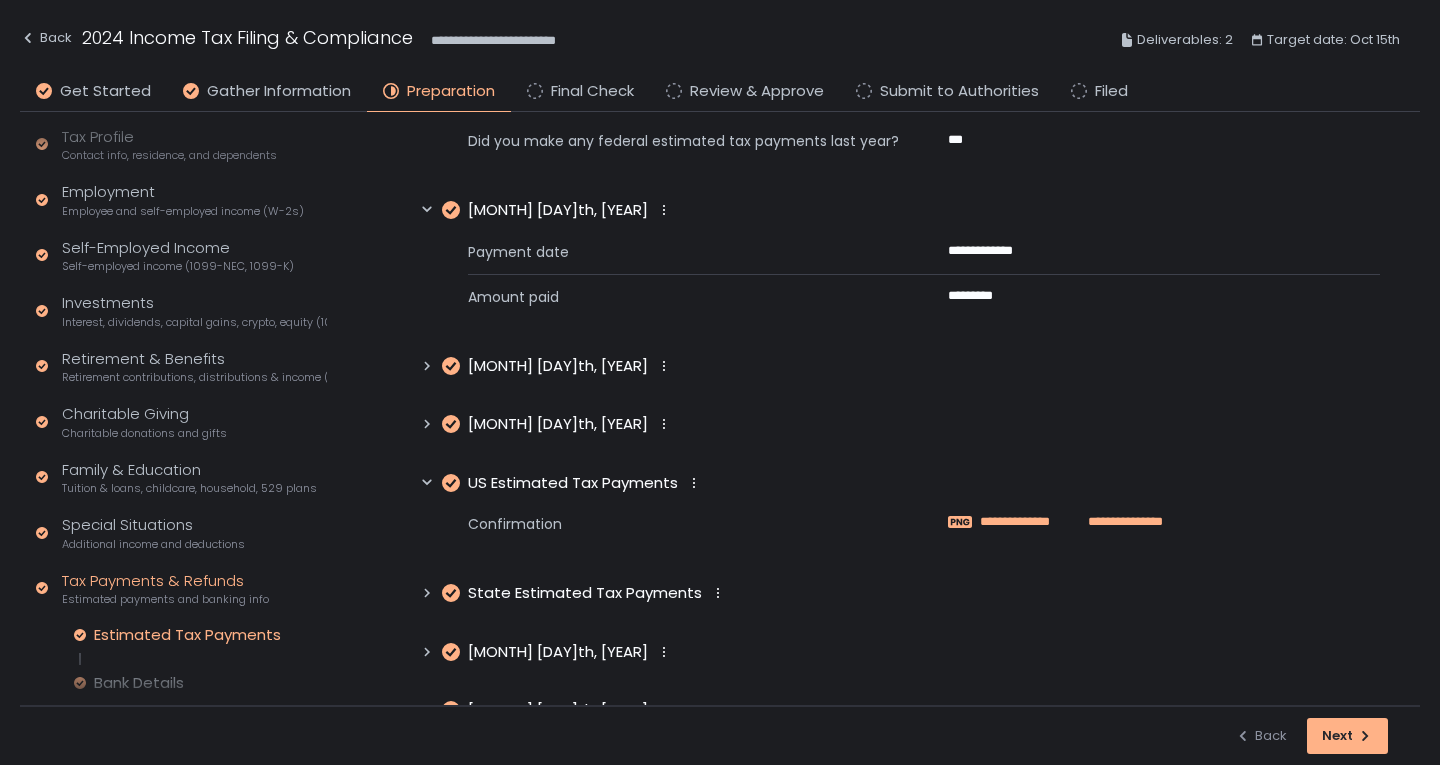 click on "**********" at bounding box center (1118, 522) 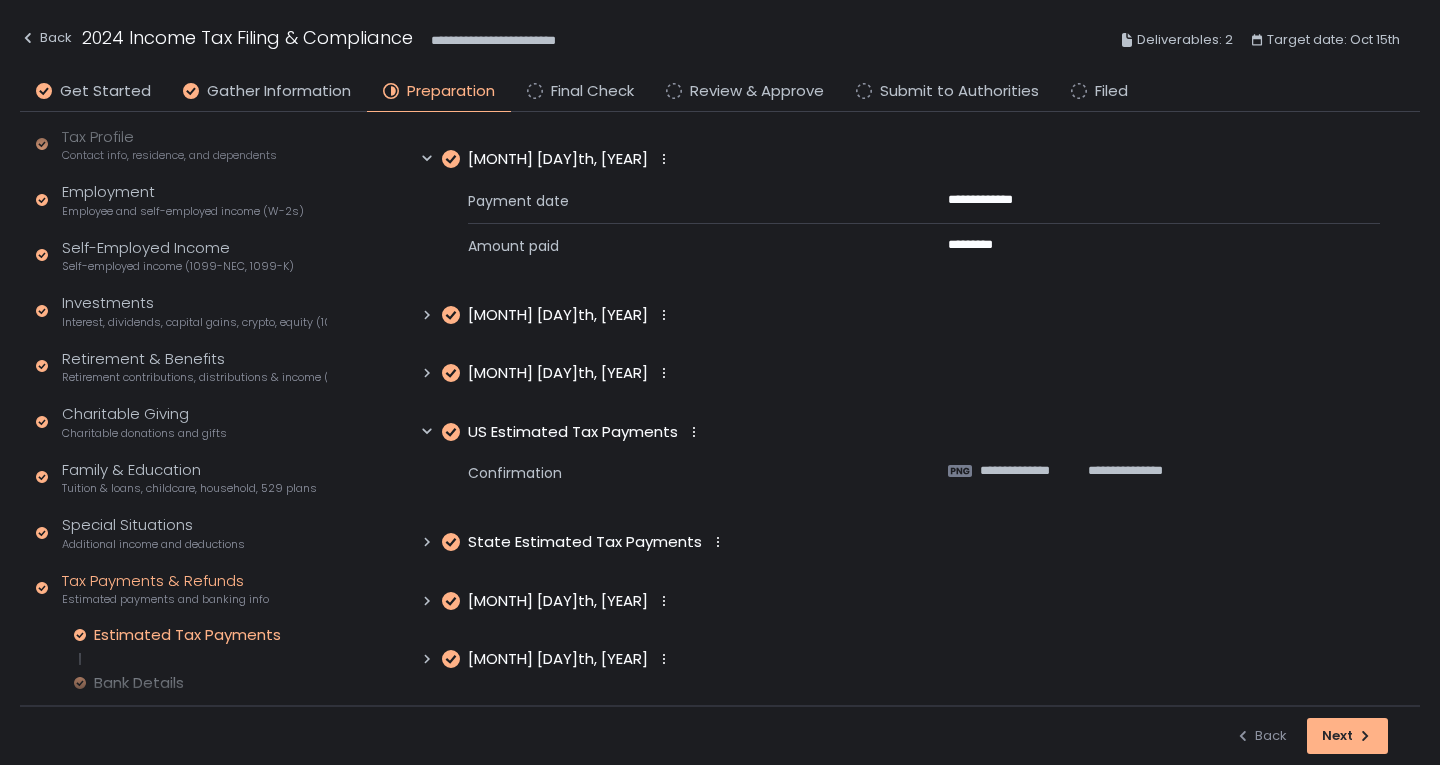 scroll, scrollTop: 174, scrollLeft: 0, axis: vertical 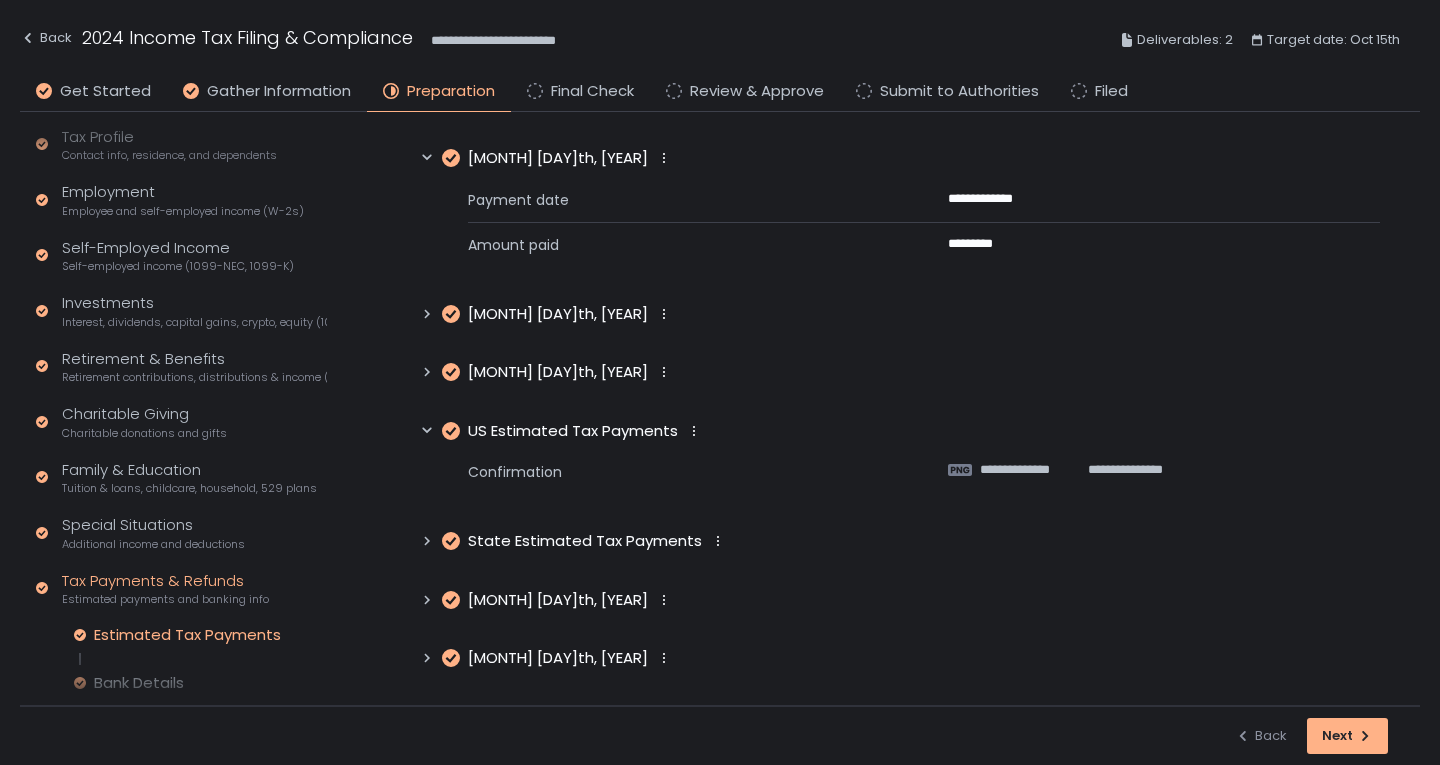 click on "Aug 7th, 2024" at bounding box center [558, 600] 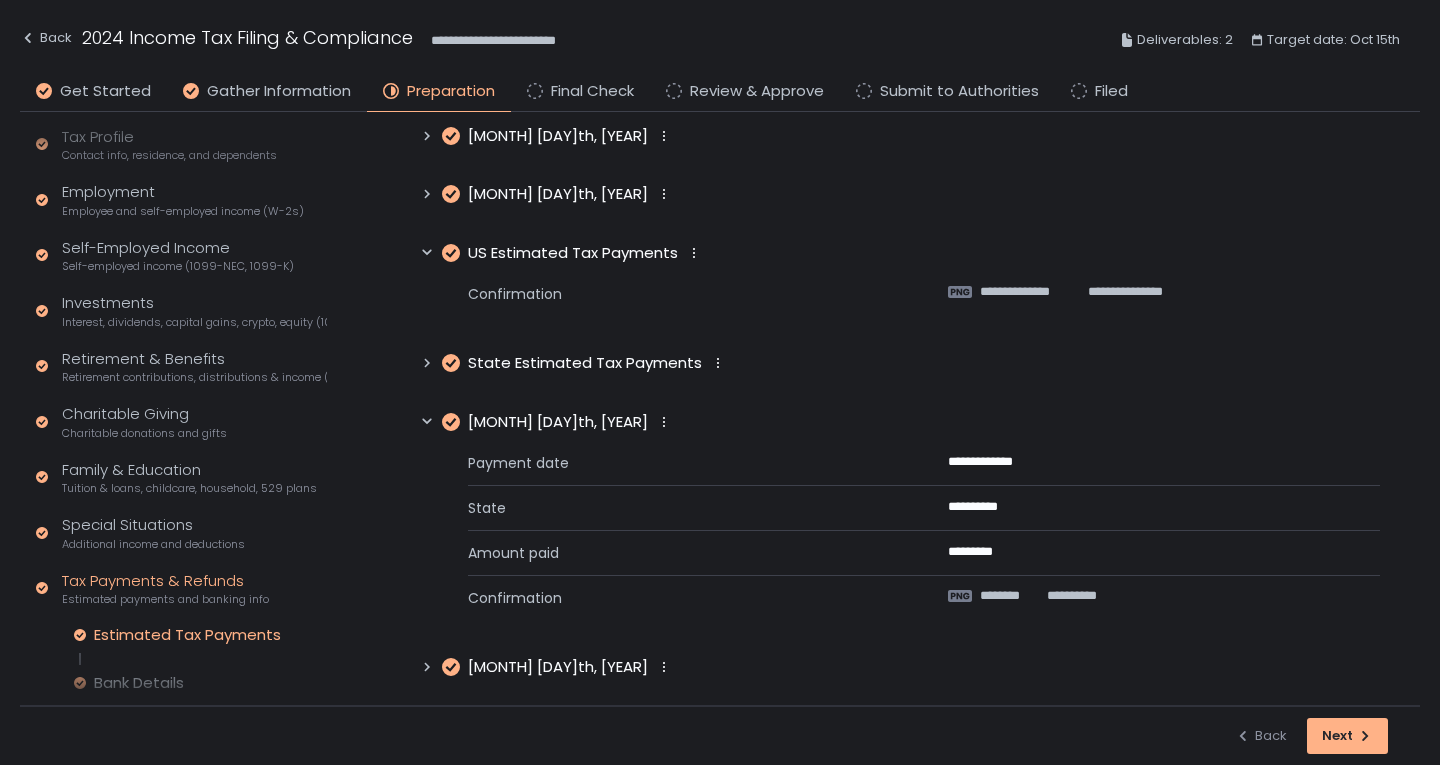 scroll, scrollTop: 361, scrollLeft: 0, axis: vertical 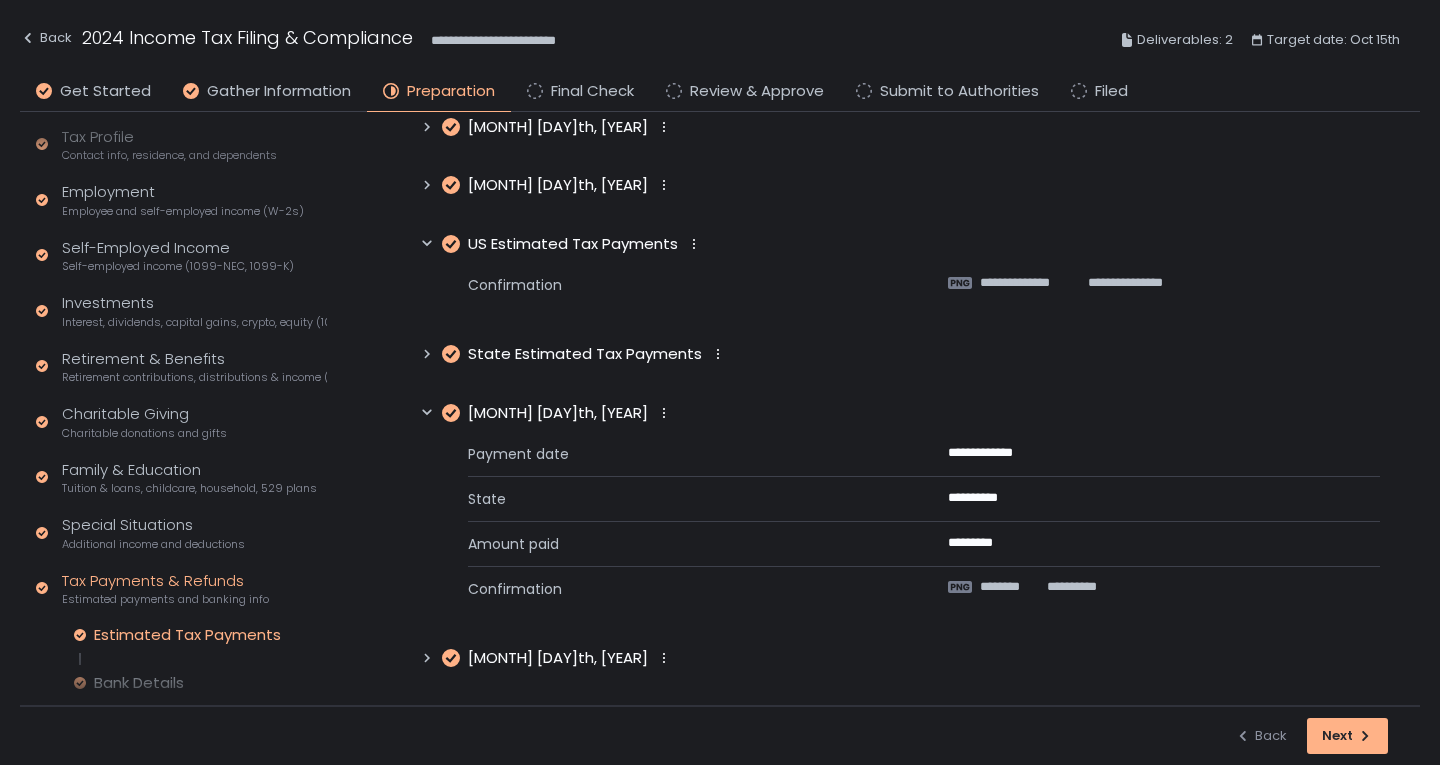 click on "Jan 10th, 2025" at bounding box center (558, 658) 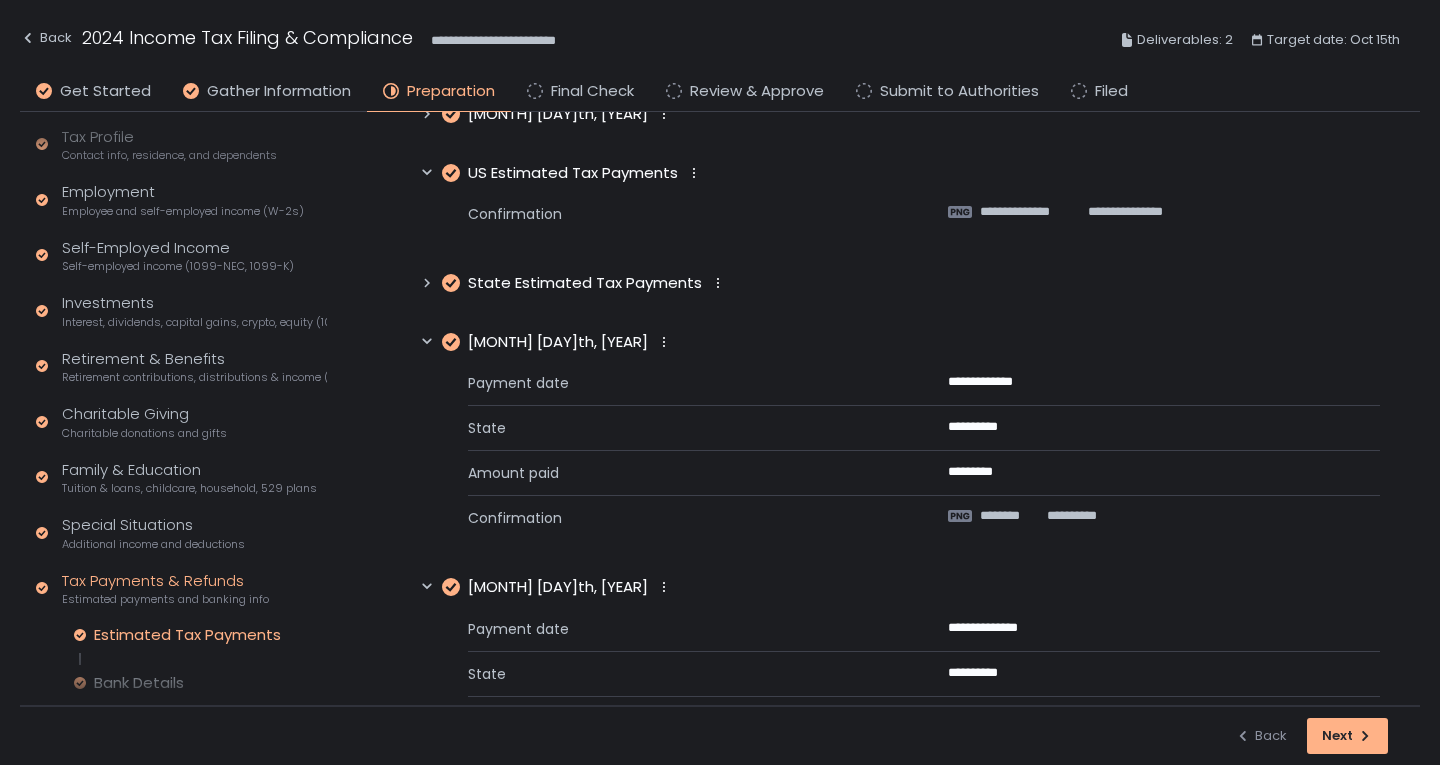 scroll, scrollTop: 548, scrollLeft: 0, axis: vertical 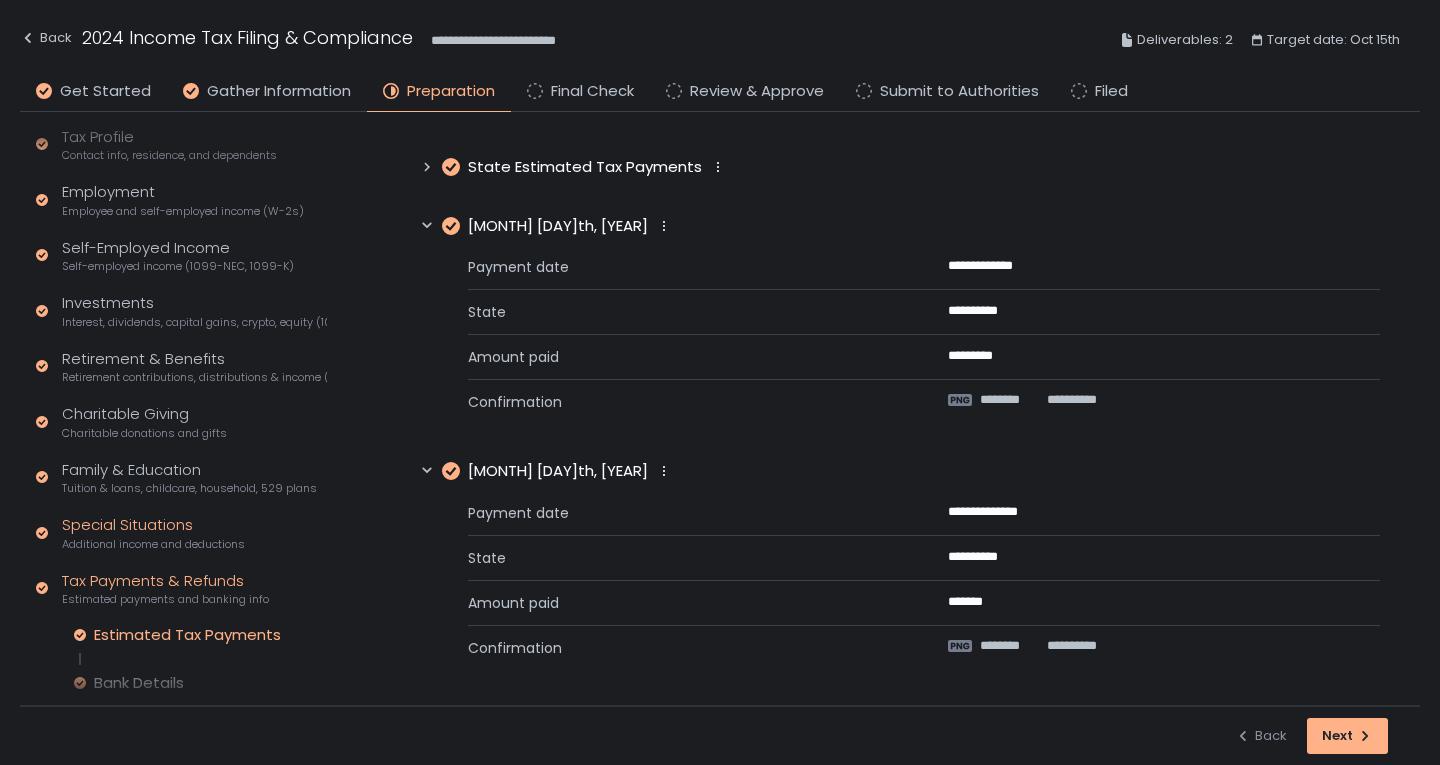 click on "Special Situations Additional income and deductions" 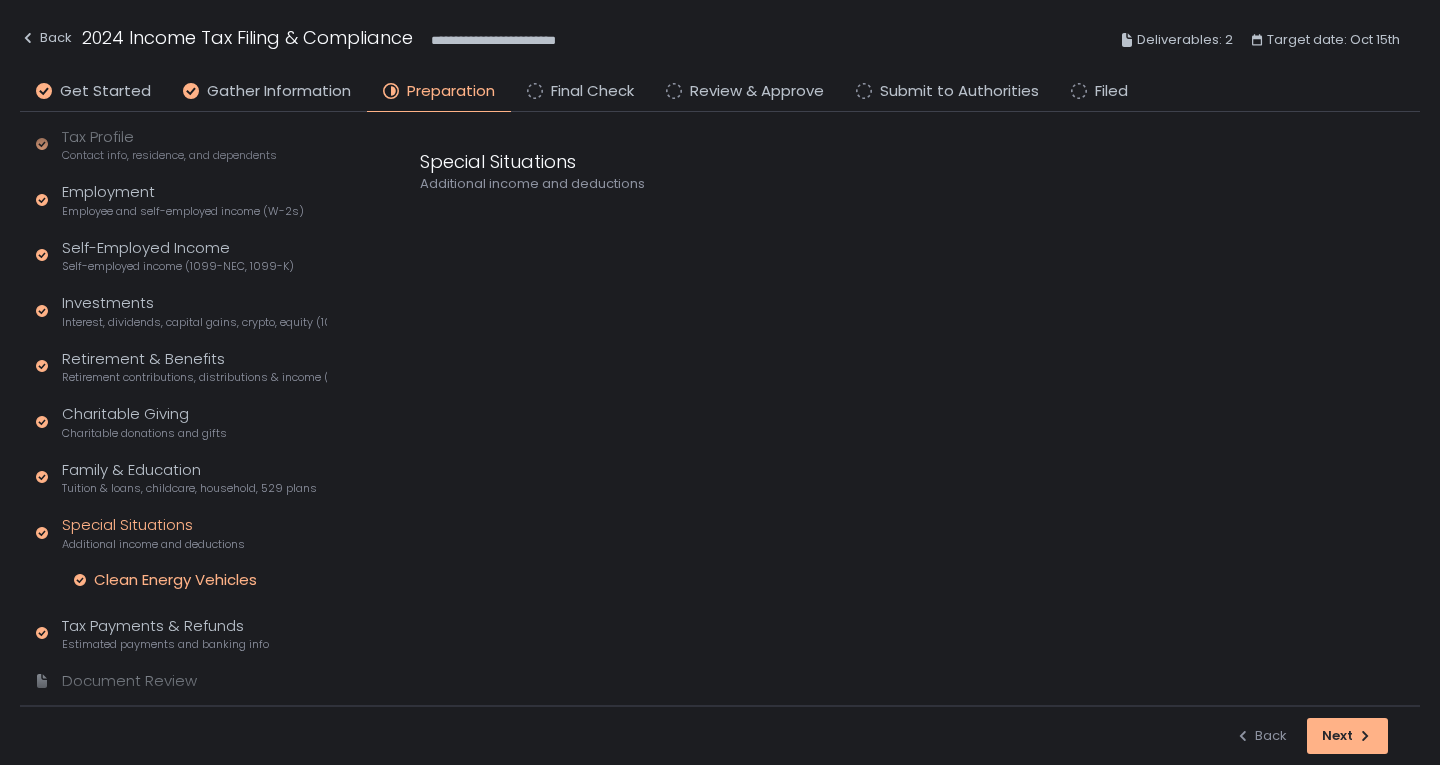 click on "Clean Energy Vehicles" 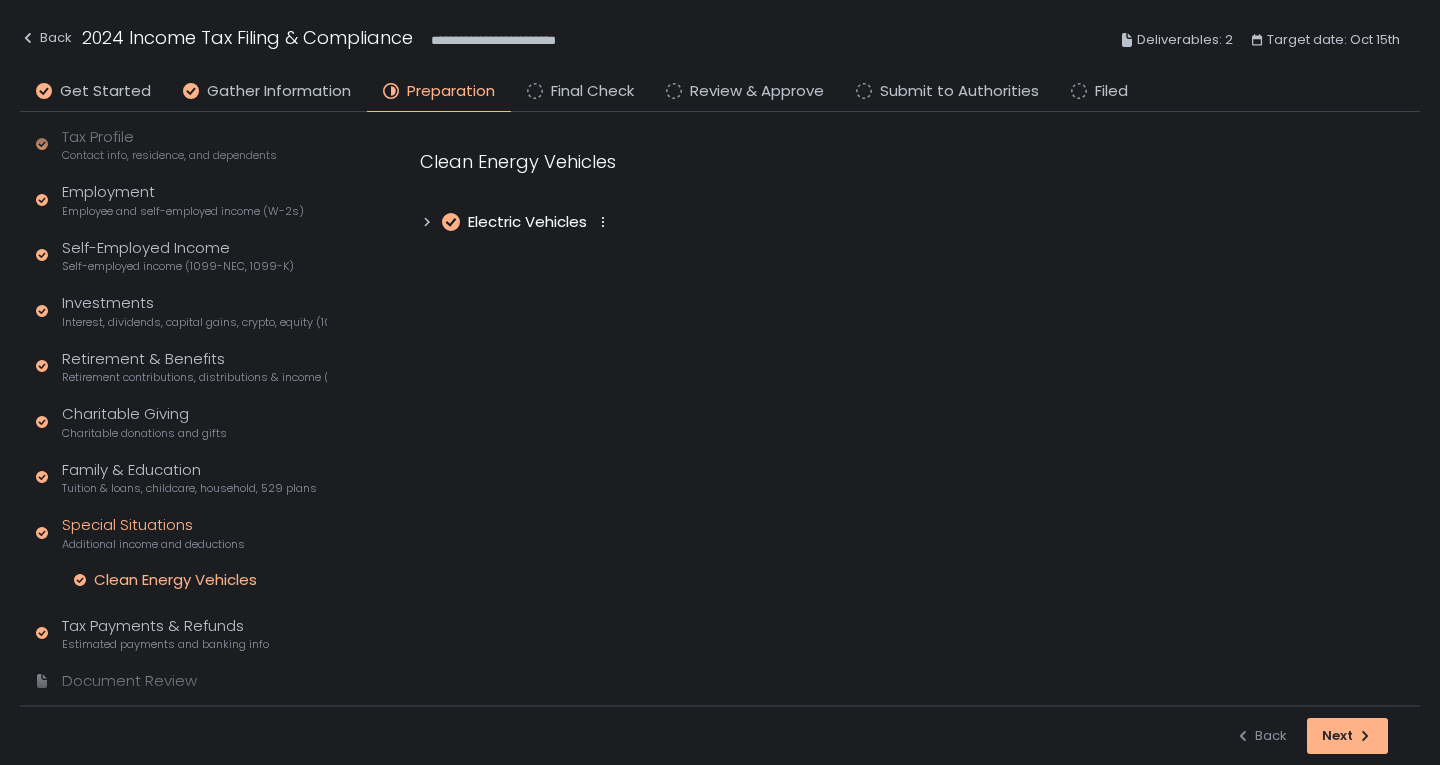 click on "Electric Vehicles" at bounding box center [527, 222] 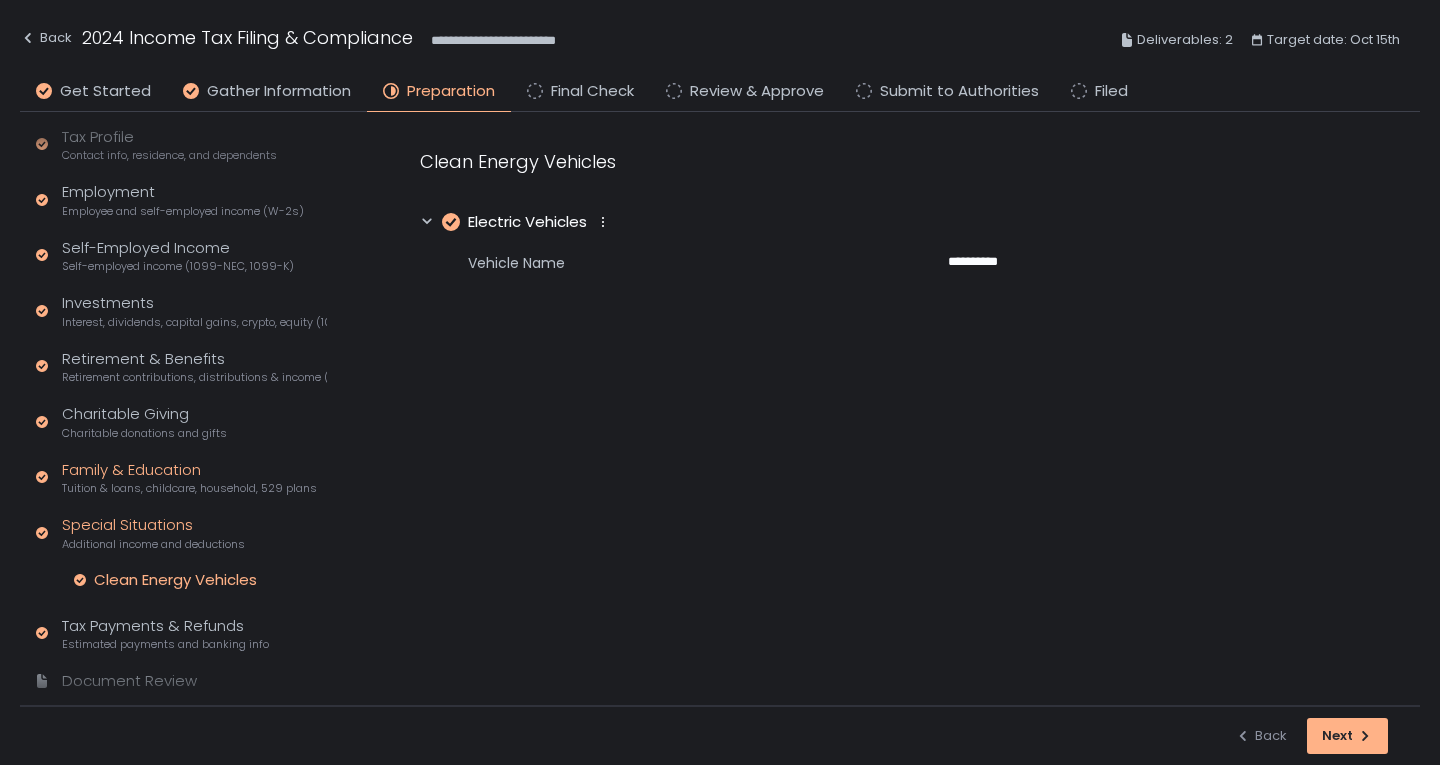 click on "Tuition & loans, childcare, household, 529 plans" 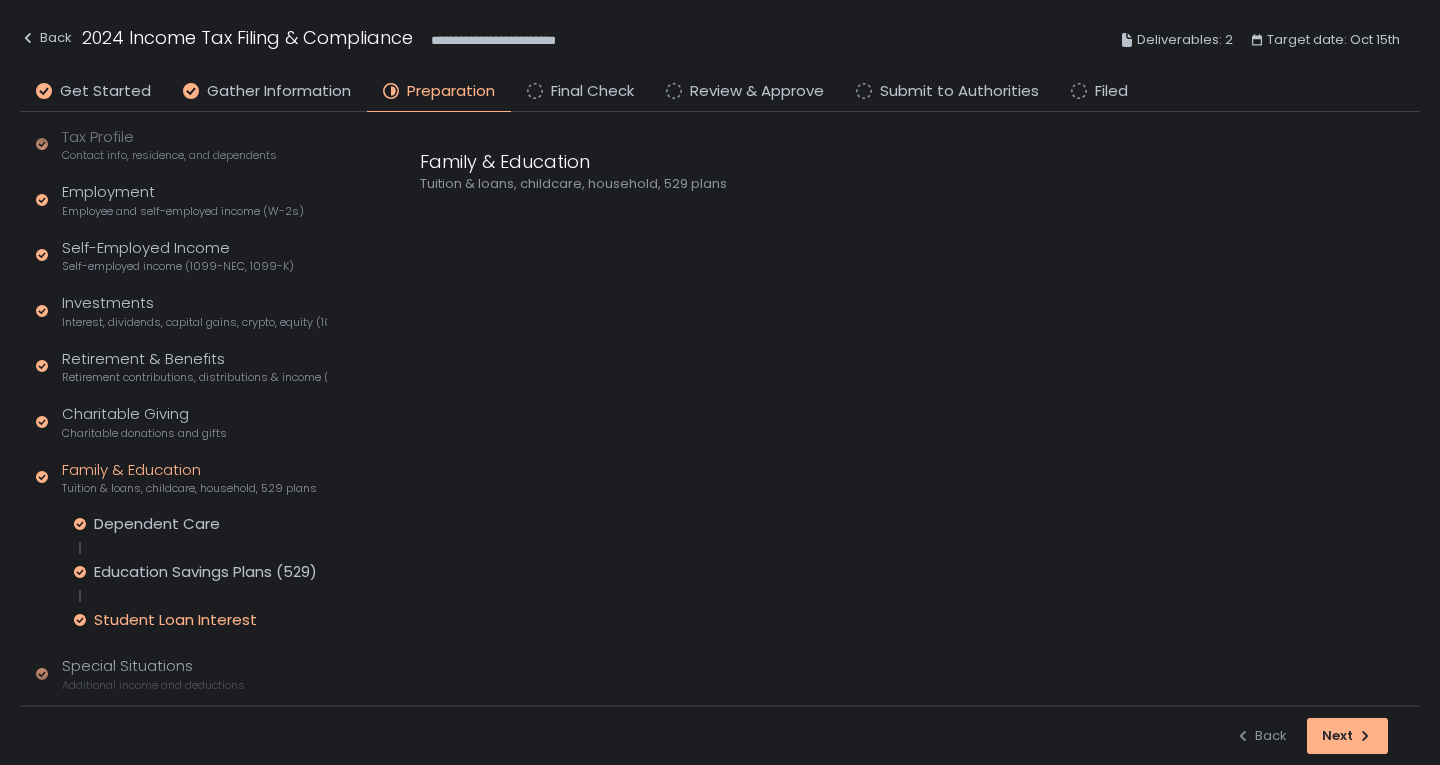 click on "Student Loan Interest" 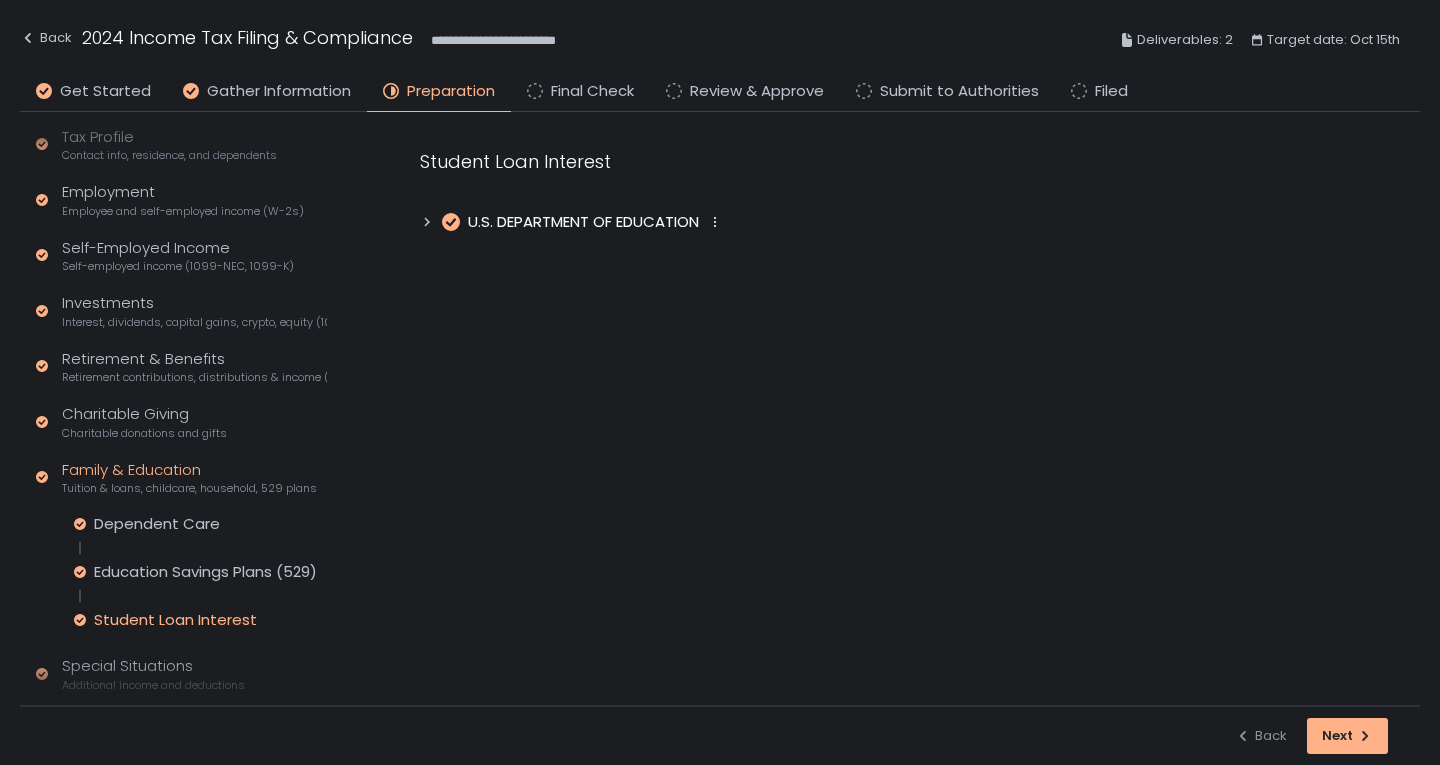 click on "U.S. DEPARTMENT OF EDUCATION" at bounding box center (583, 222) 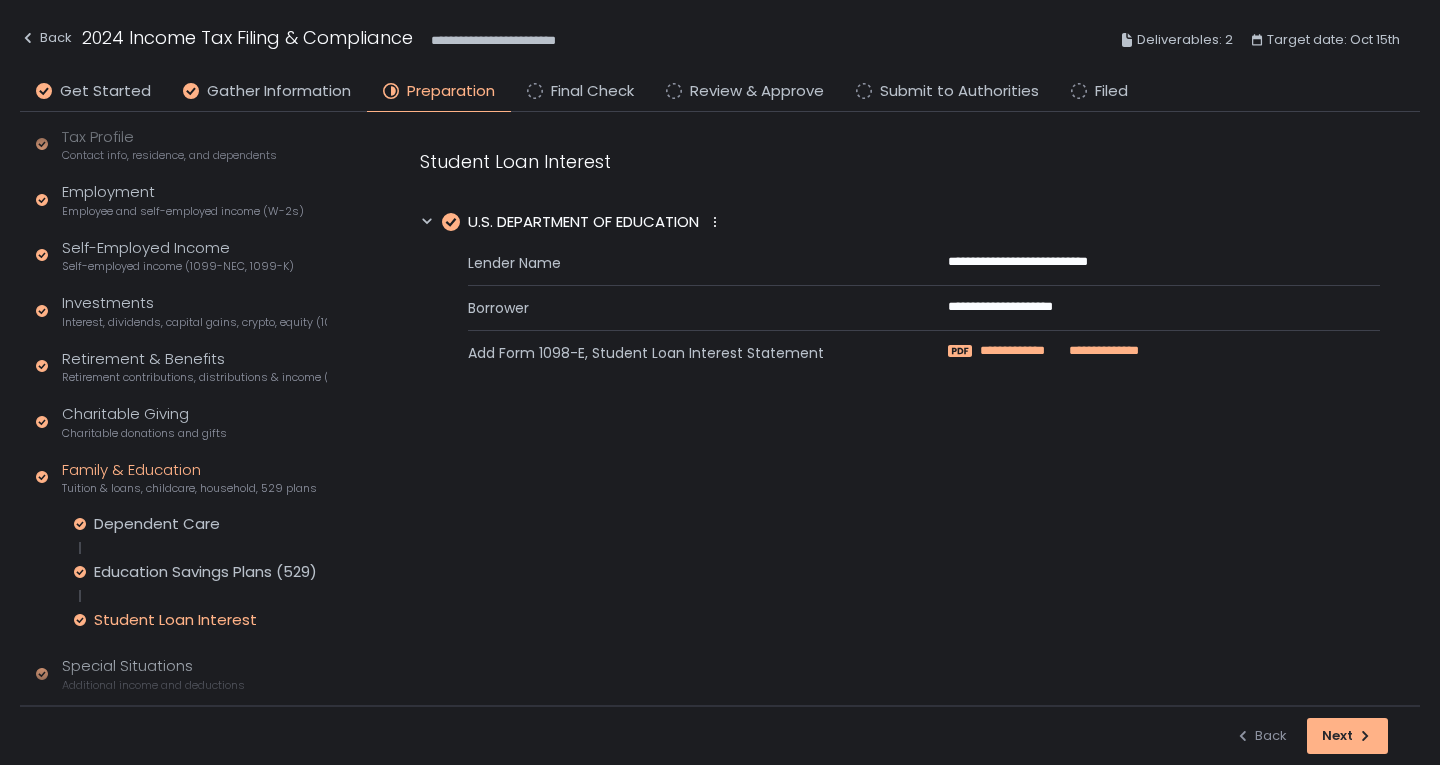 click on "**********" at bounding box center [1101, 351] 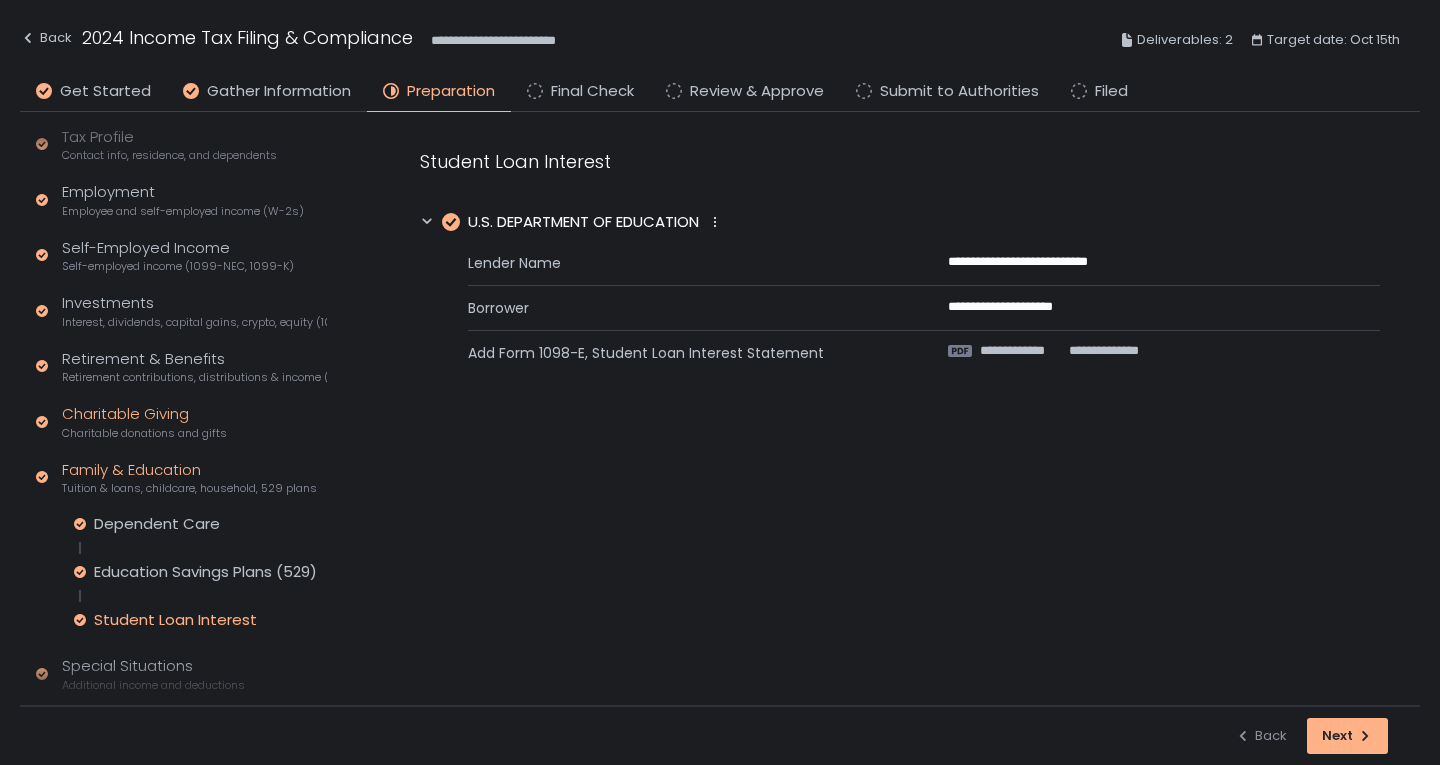 click on "Charitable Giving Charitable donations and gifts" 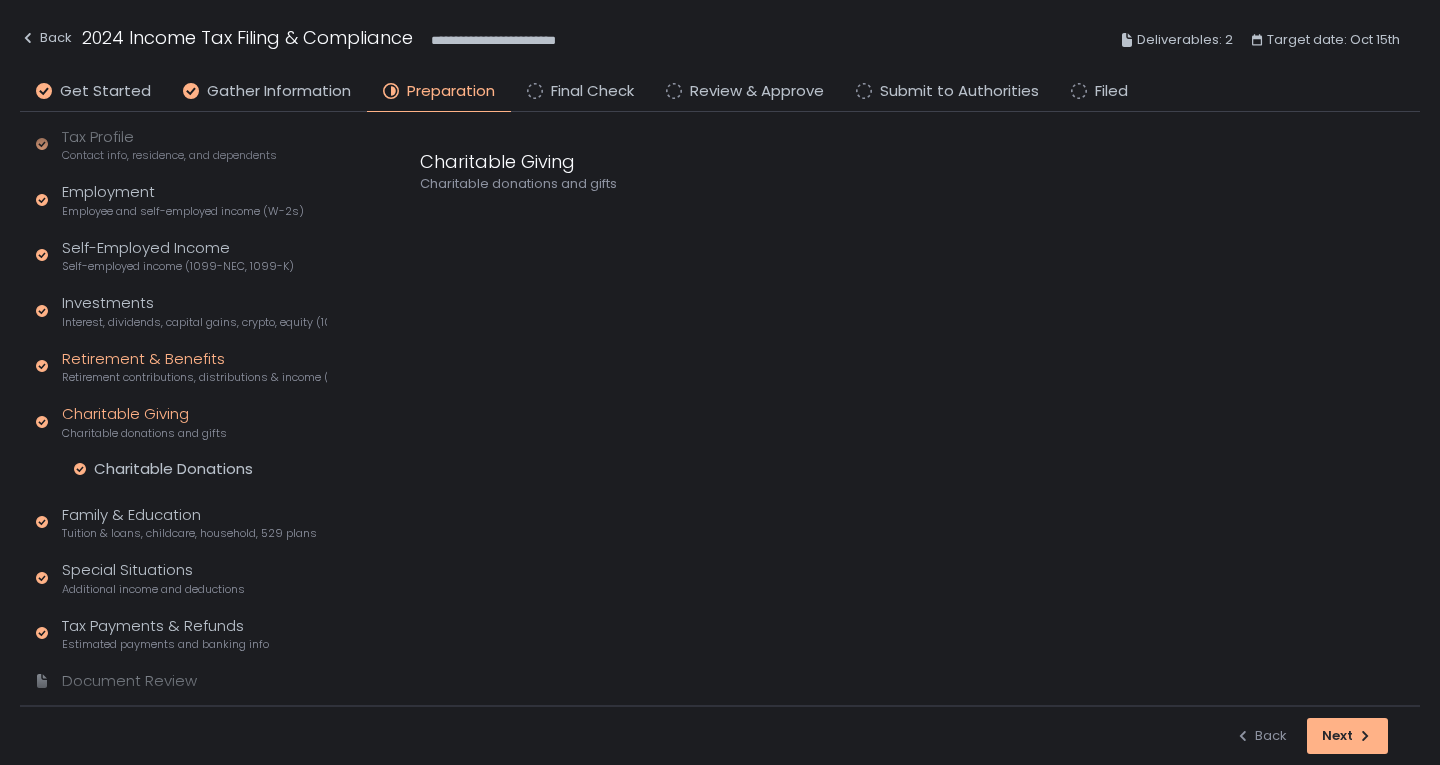 click on "Retirement & Benefits Retirement contributions, distributions & income (1099-R, 5498)" 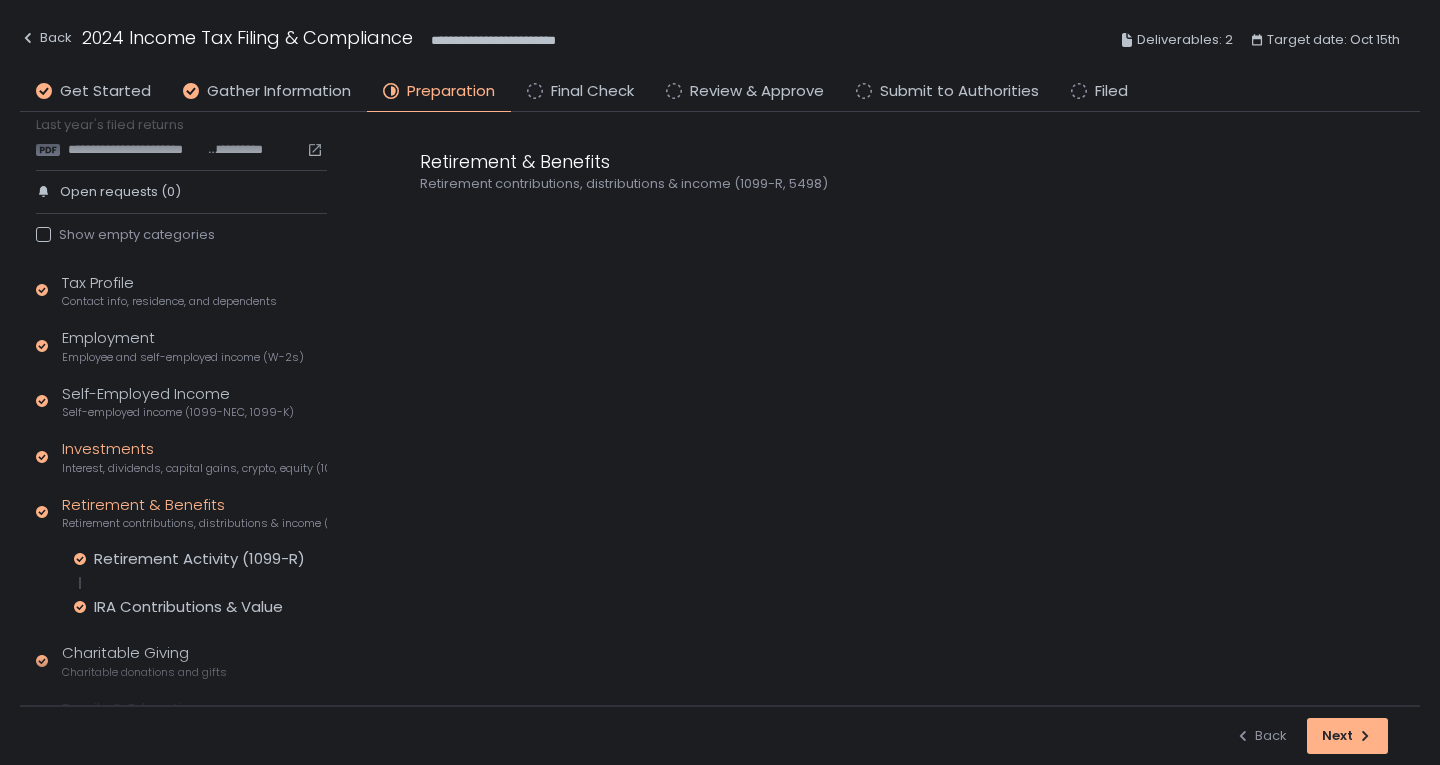scroll, scrollTop: 100, scrollLeft: 0, axis: vertical 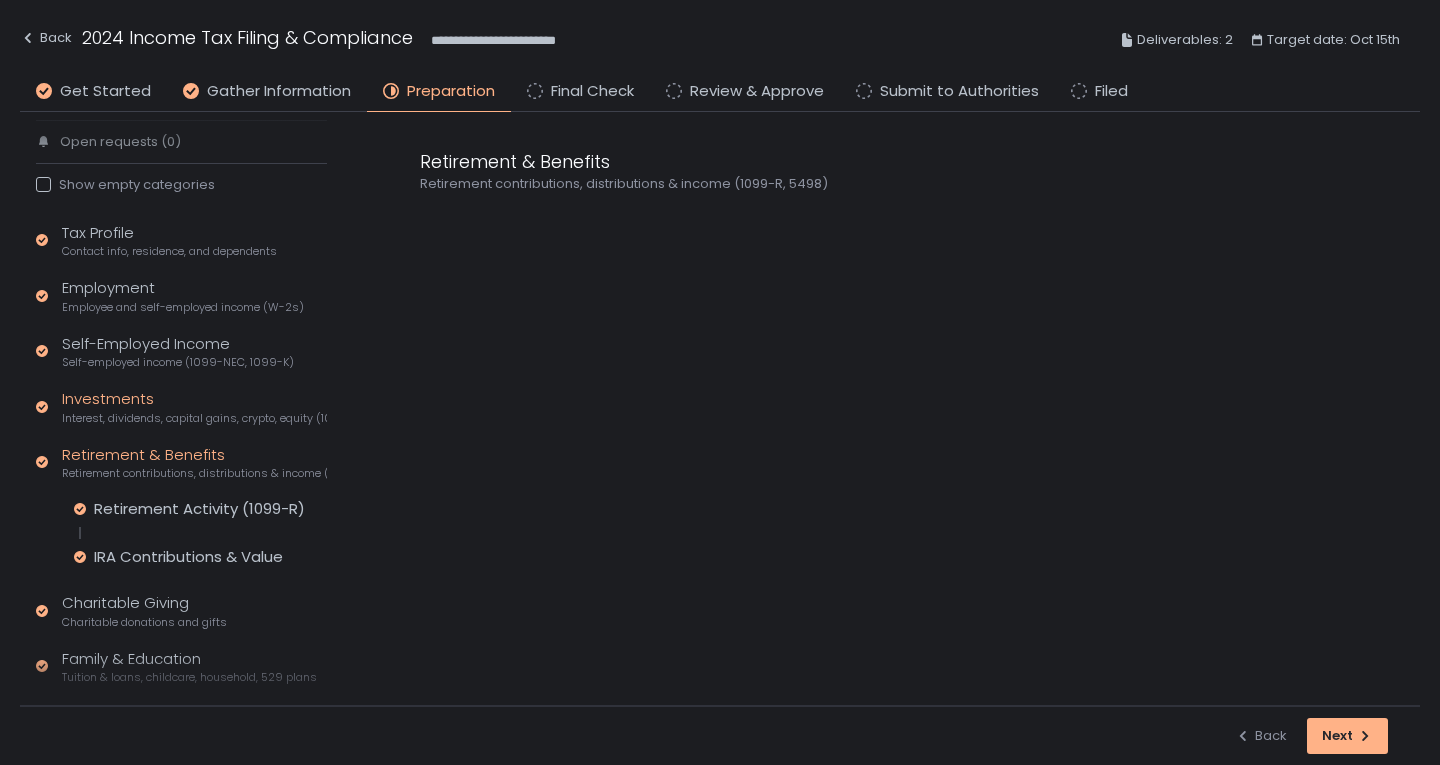 click on "Interest, dividends, capital gains, crypto, equity (1099s, K-1s)" 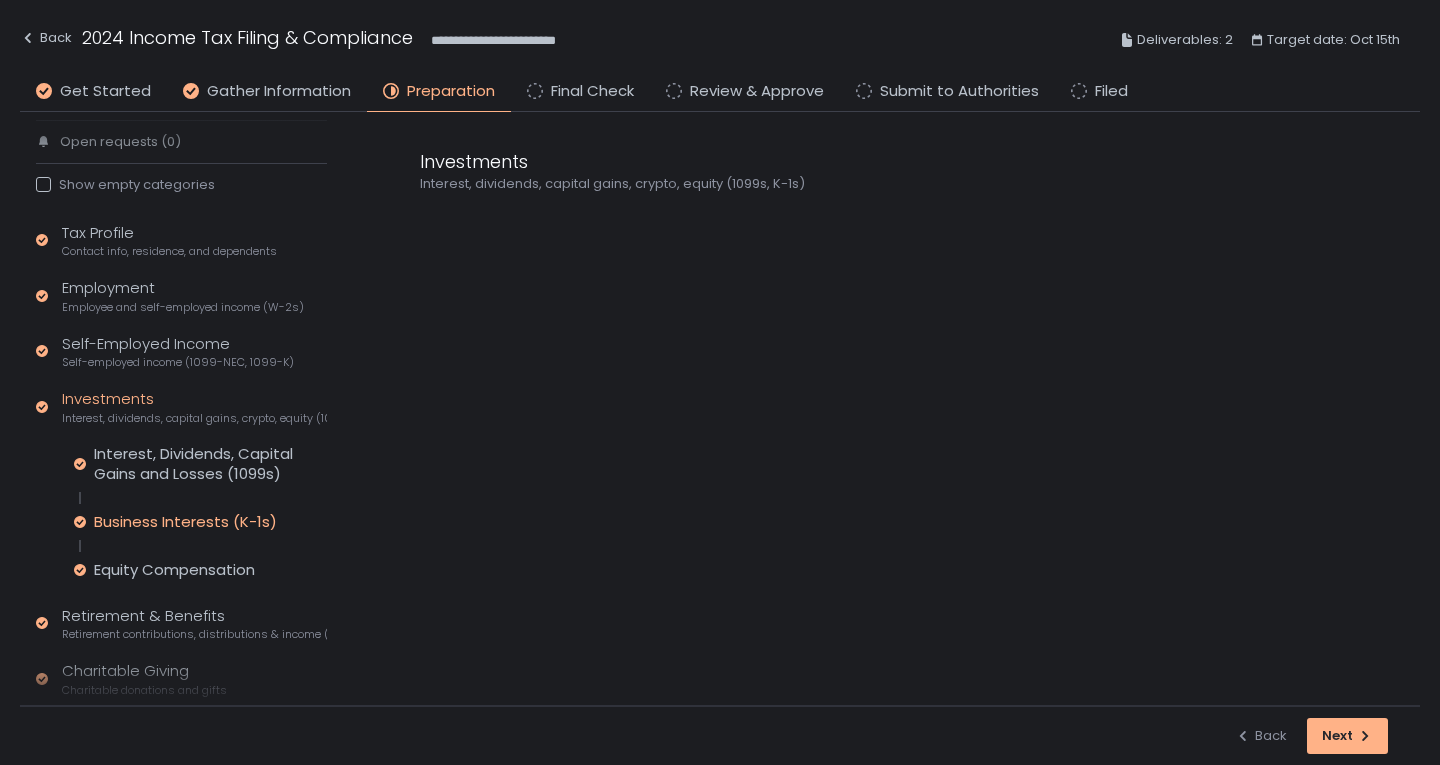 click on "Business Interests (K-1s)" 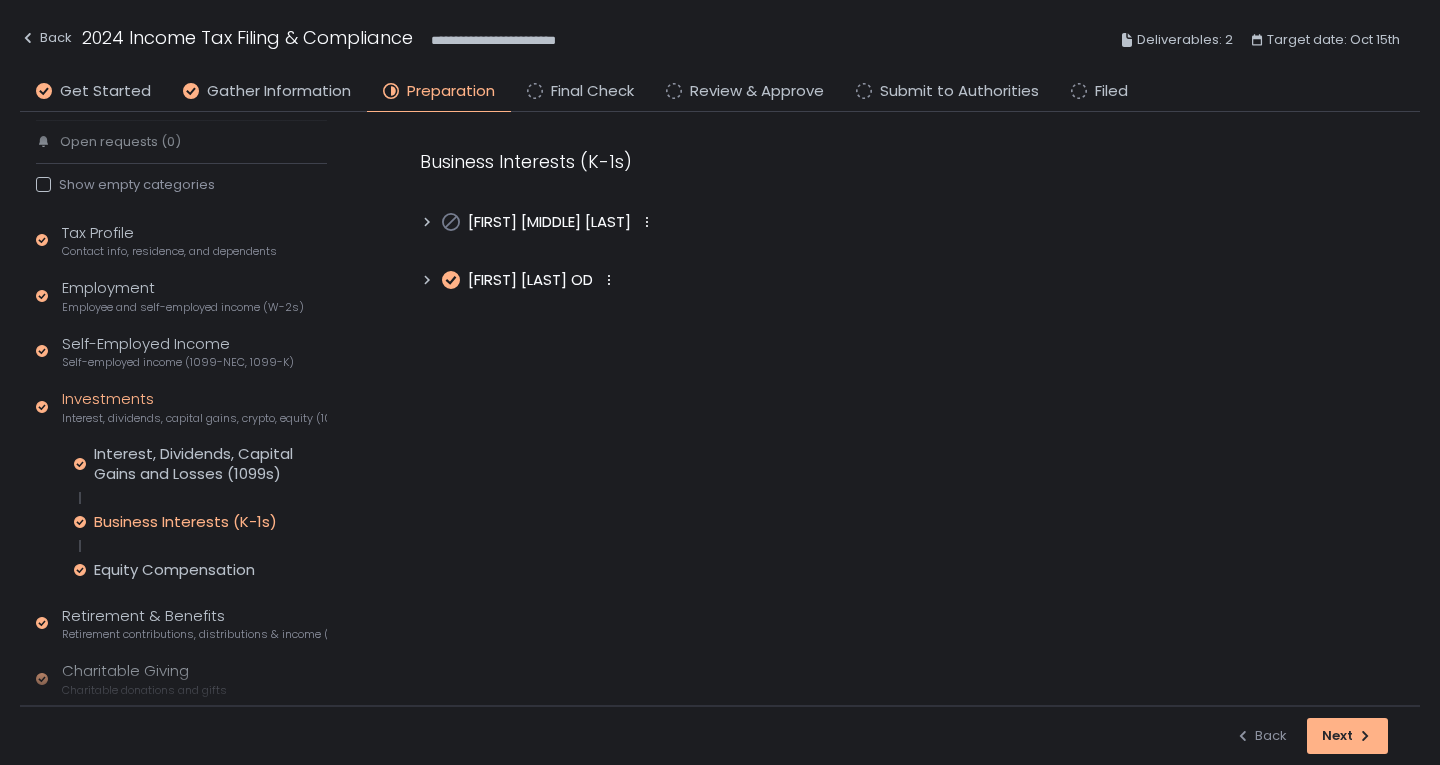 click on "Cassandra Thompson OD" at bounding box center (530, 280) 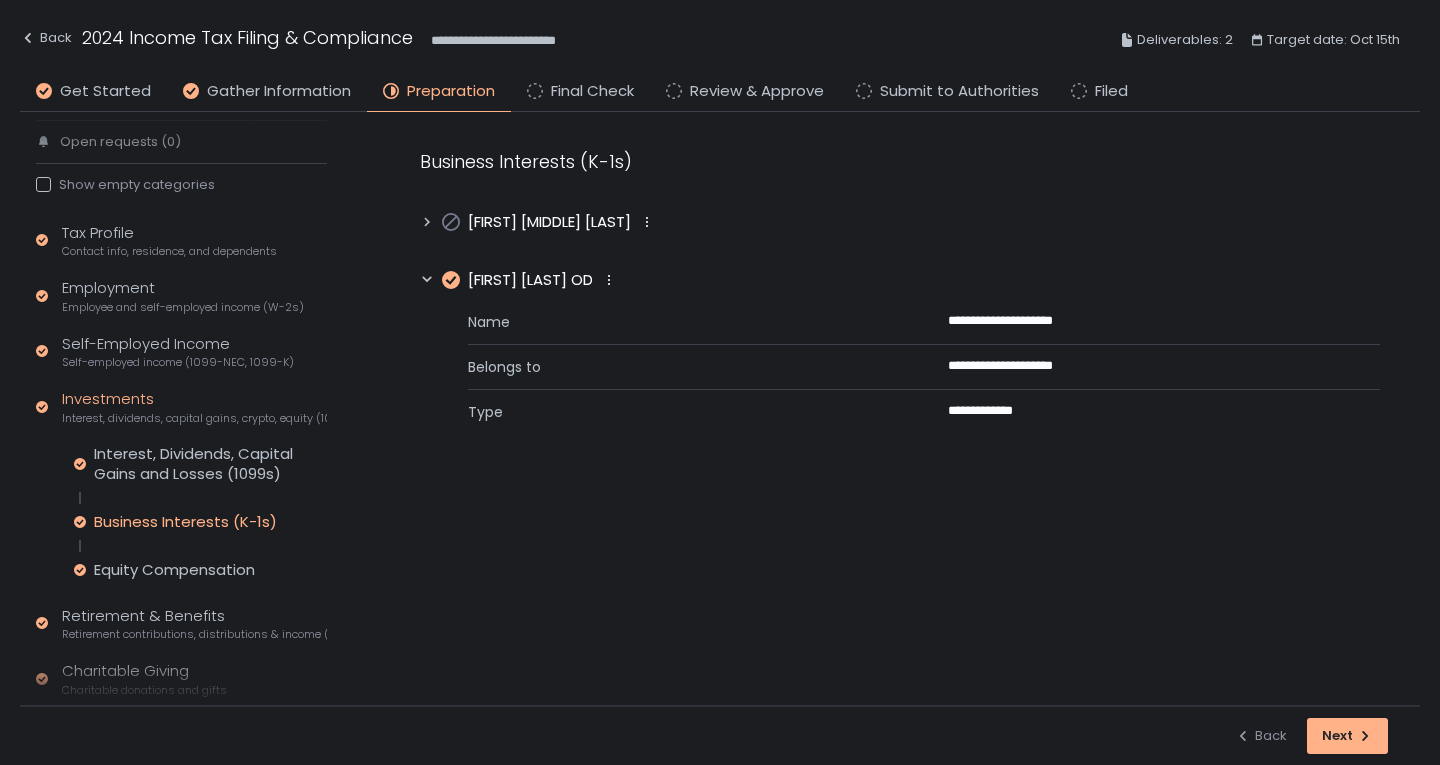 click on "**********" 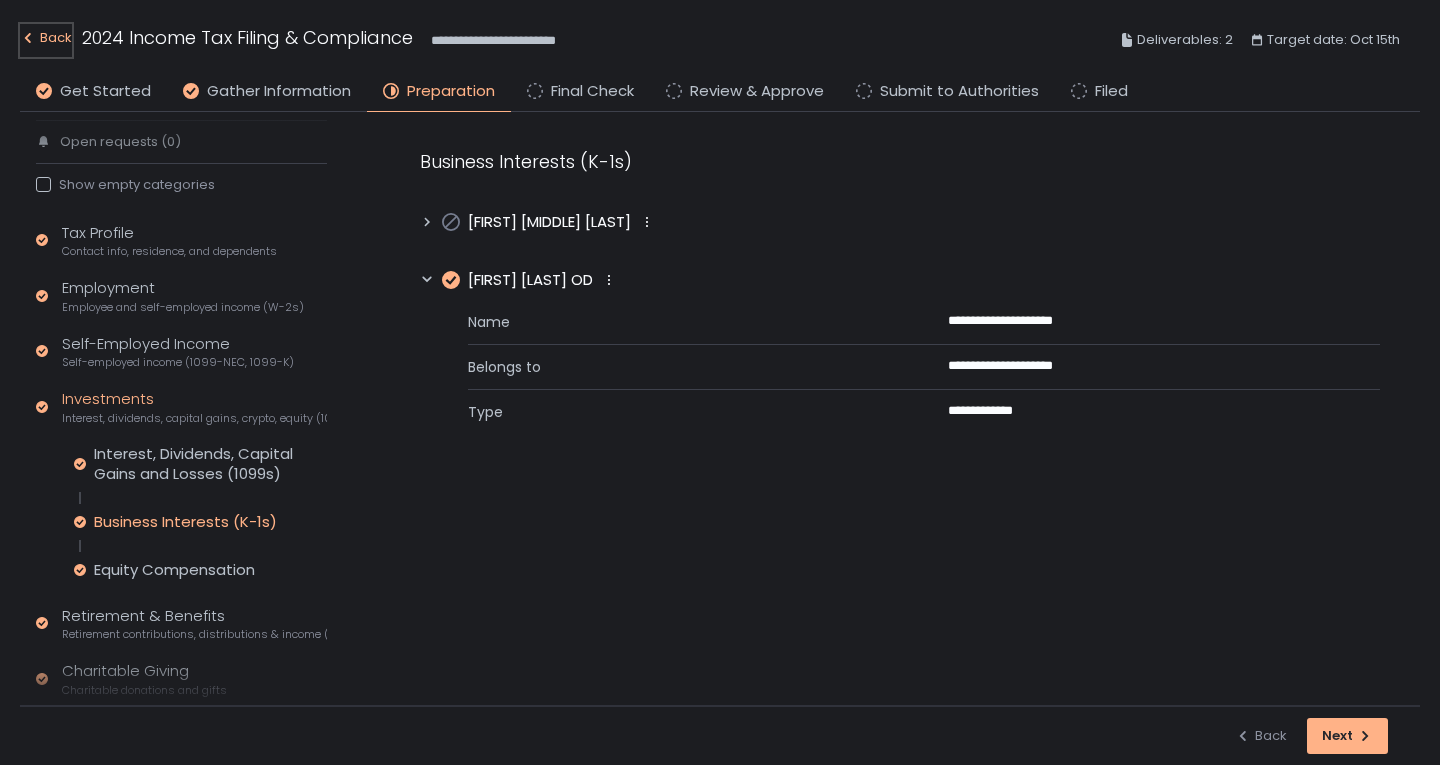 click on "Back" 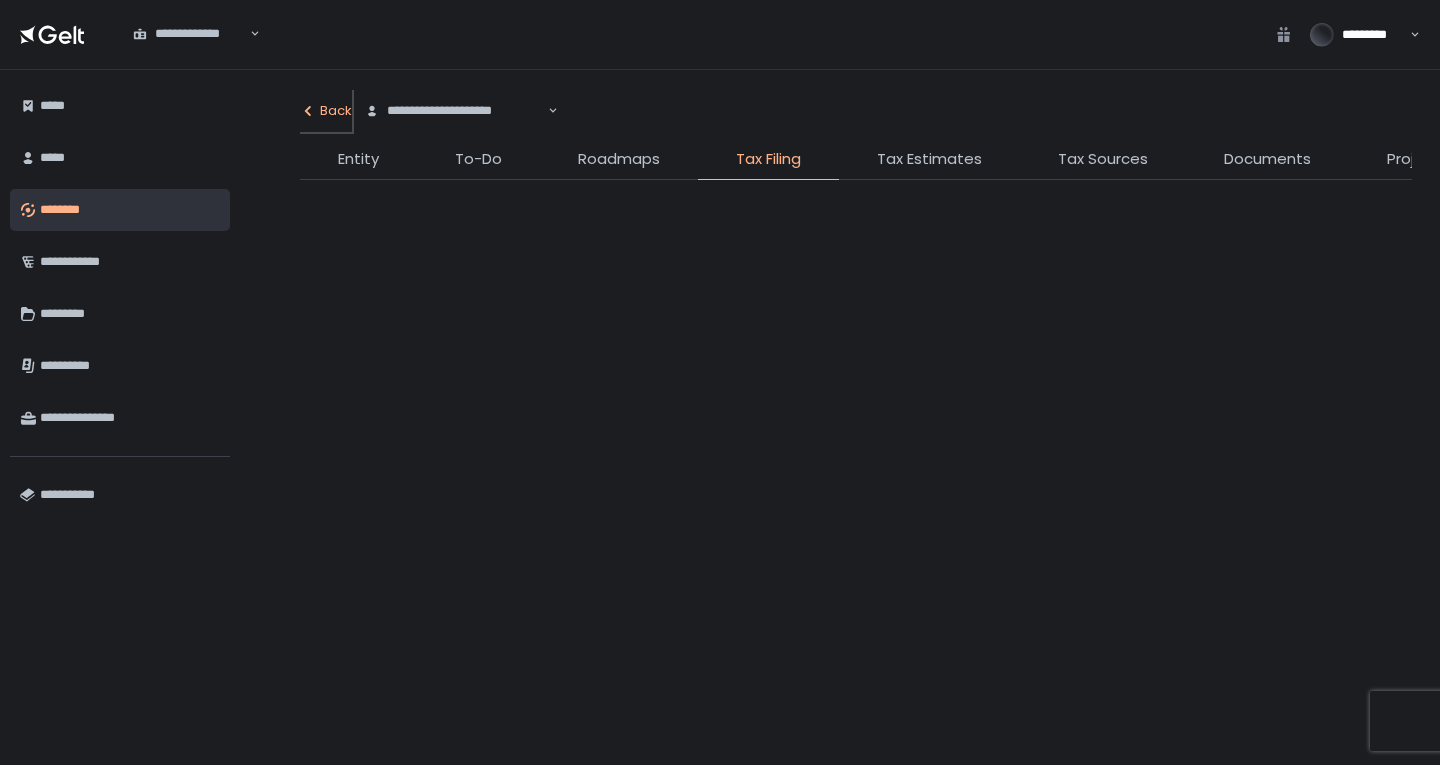 click on "**********" 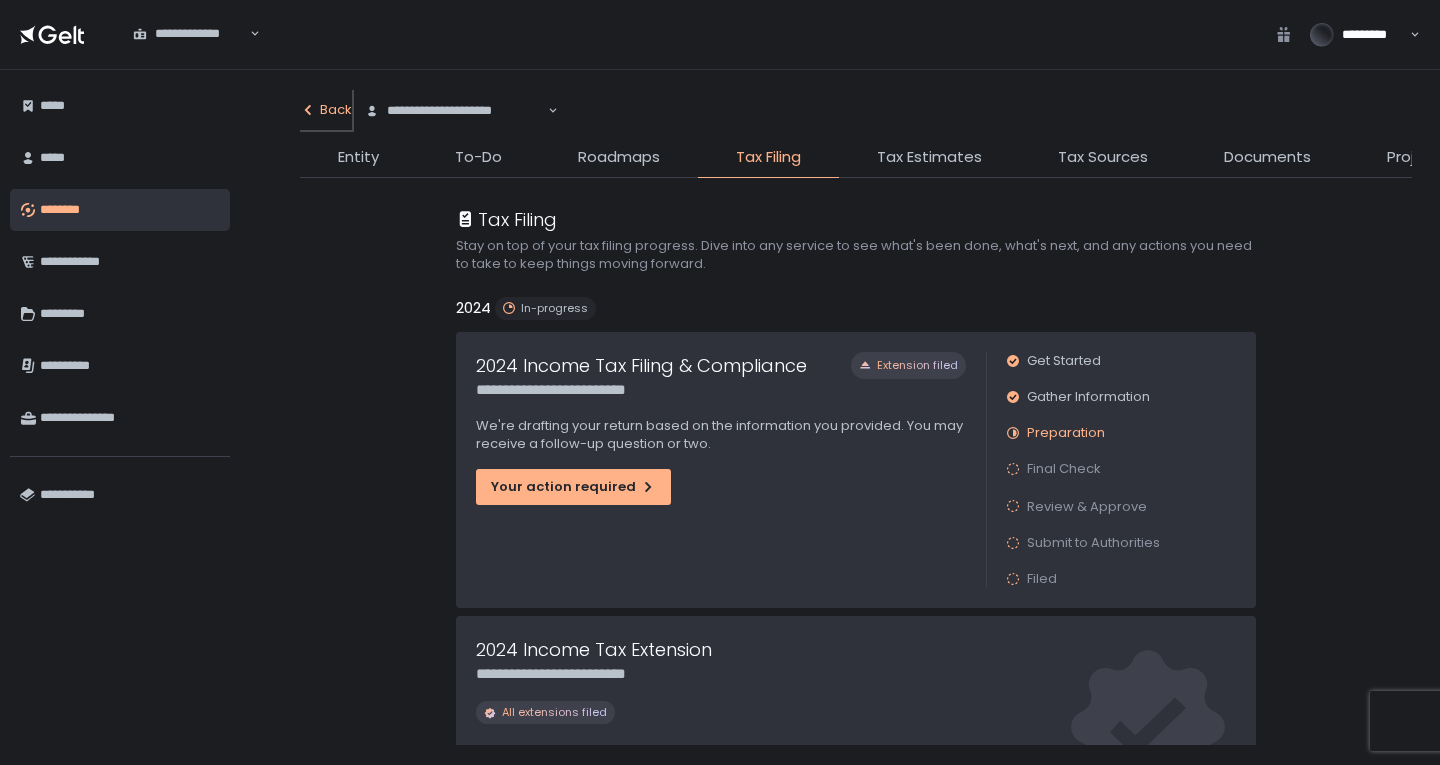 click on "Back" 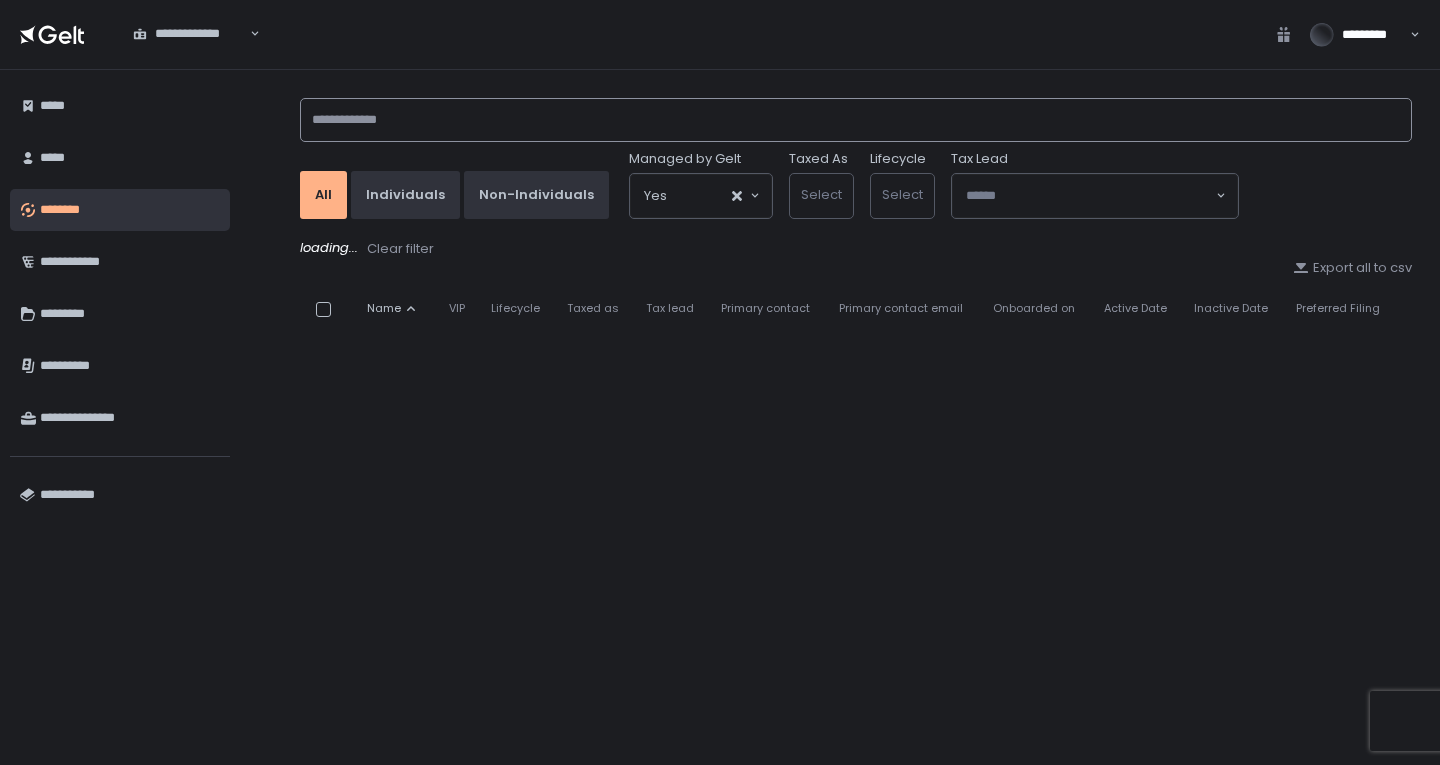 click 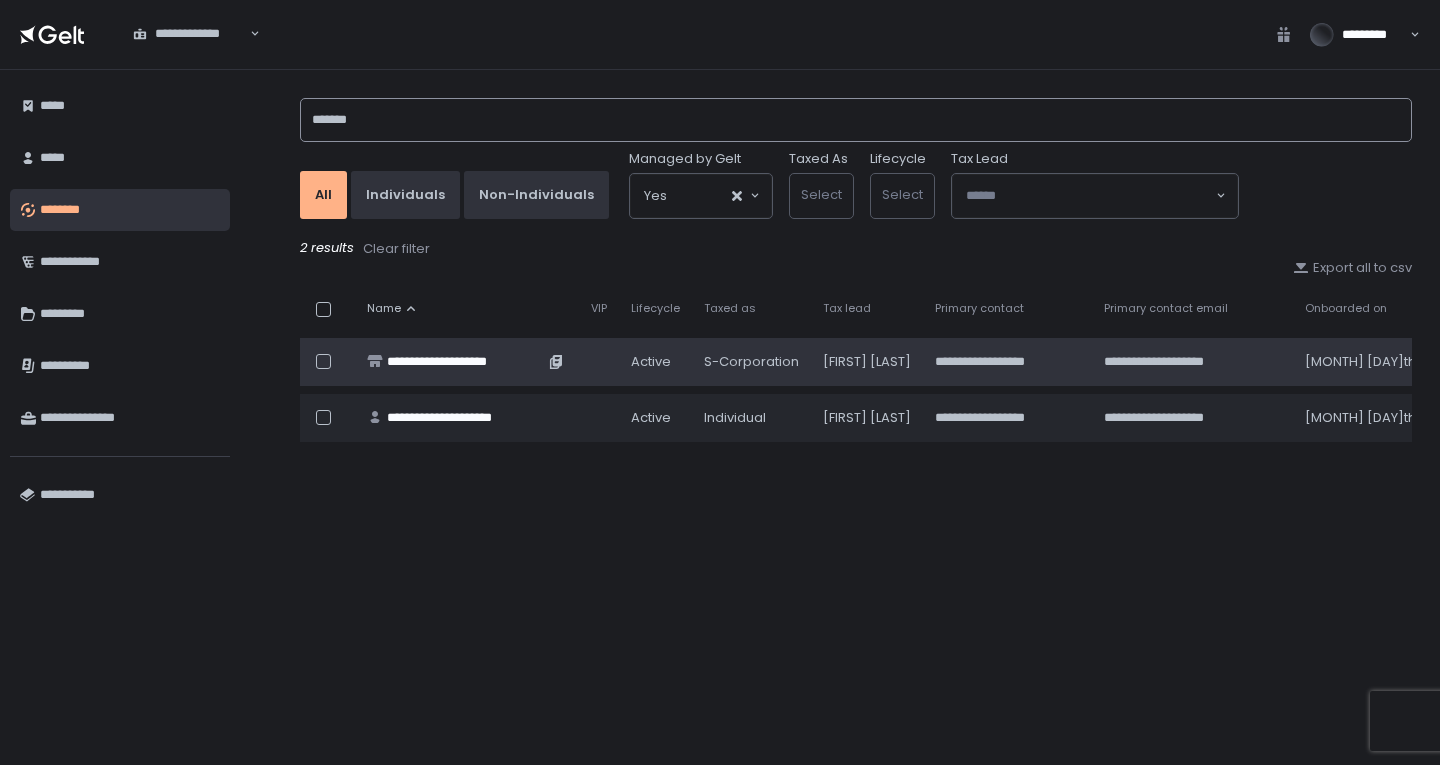type on "*******" 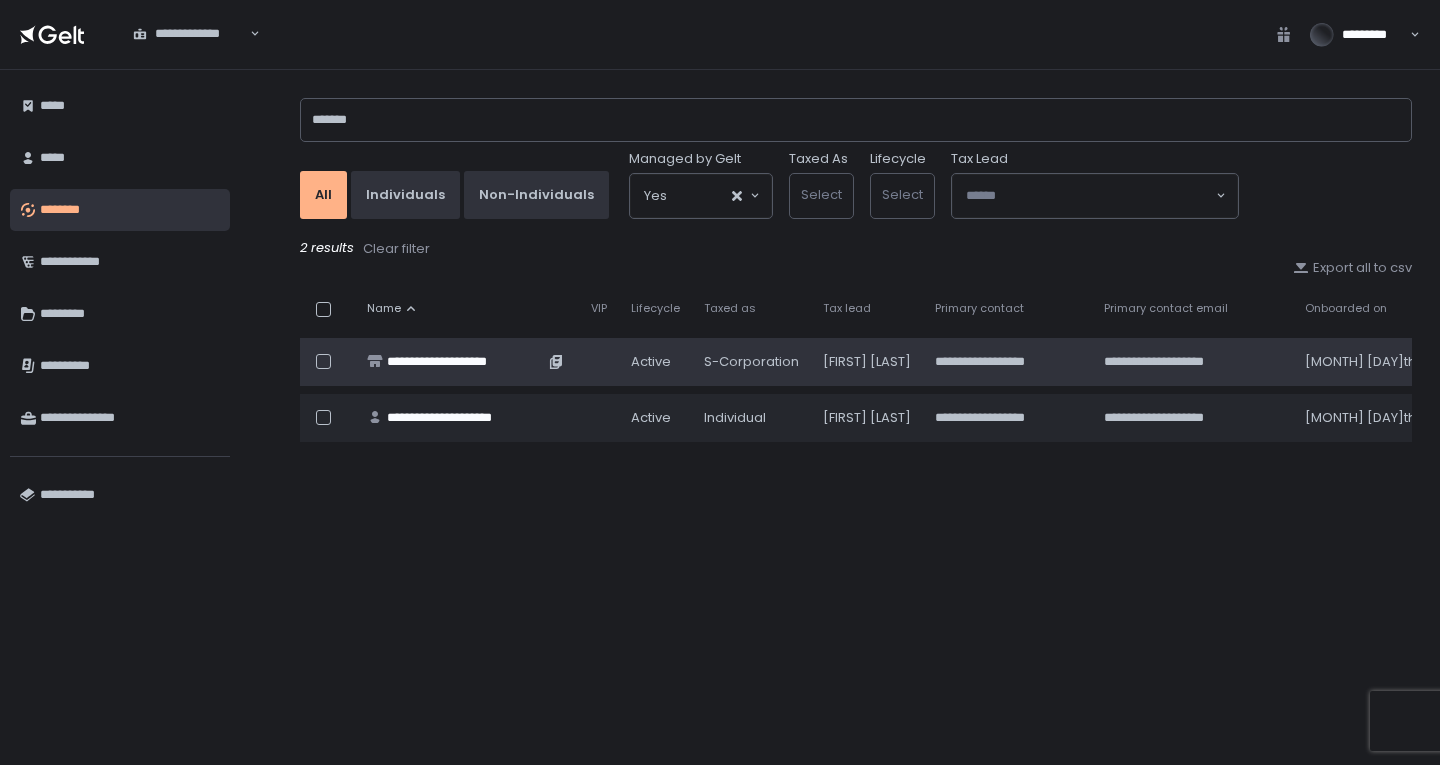 click on "**********" at bounding box center (465, 362) 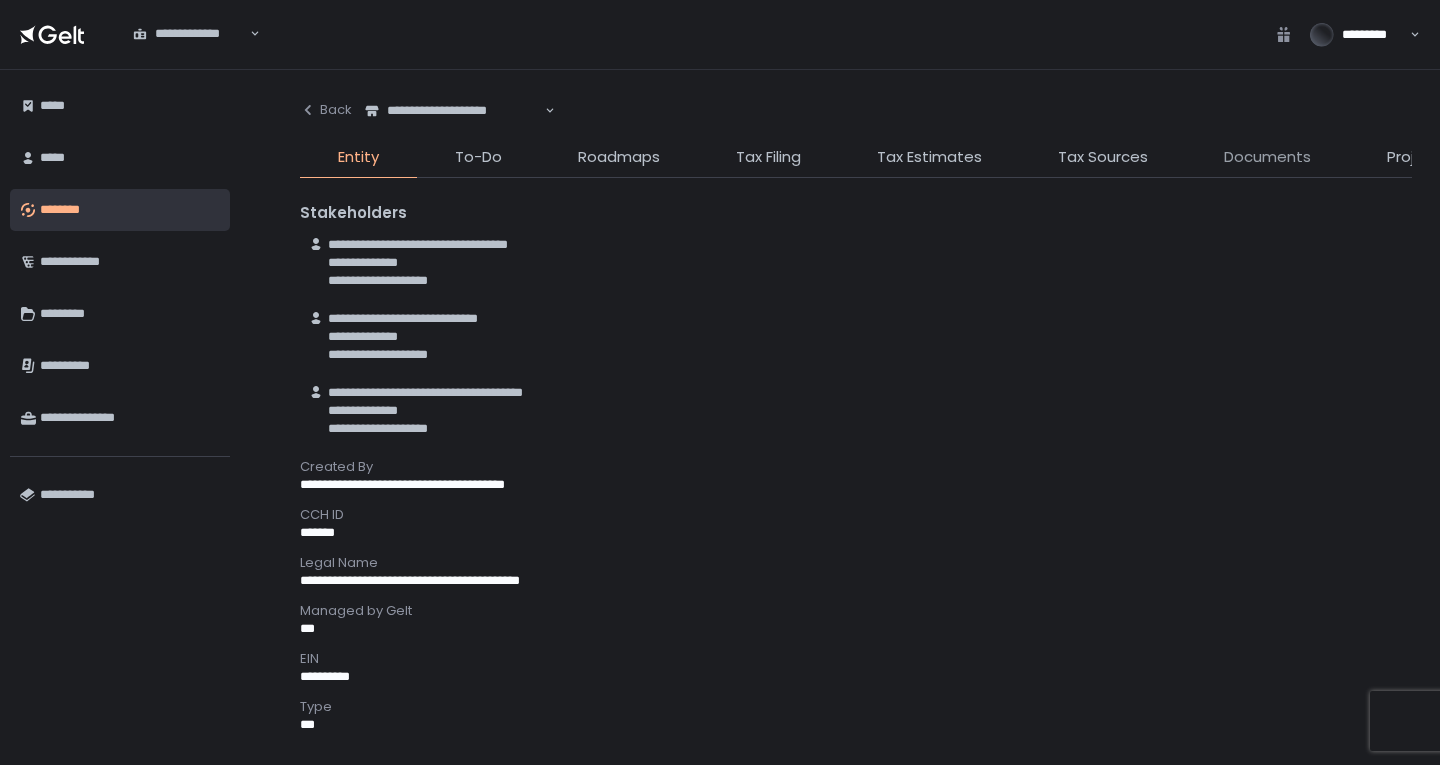 click on "Documents" at bounding box center [1267, 157] 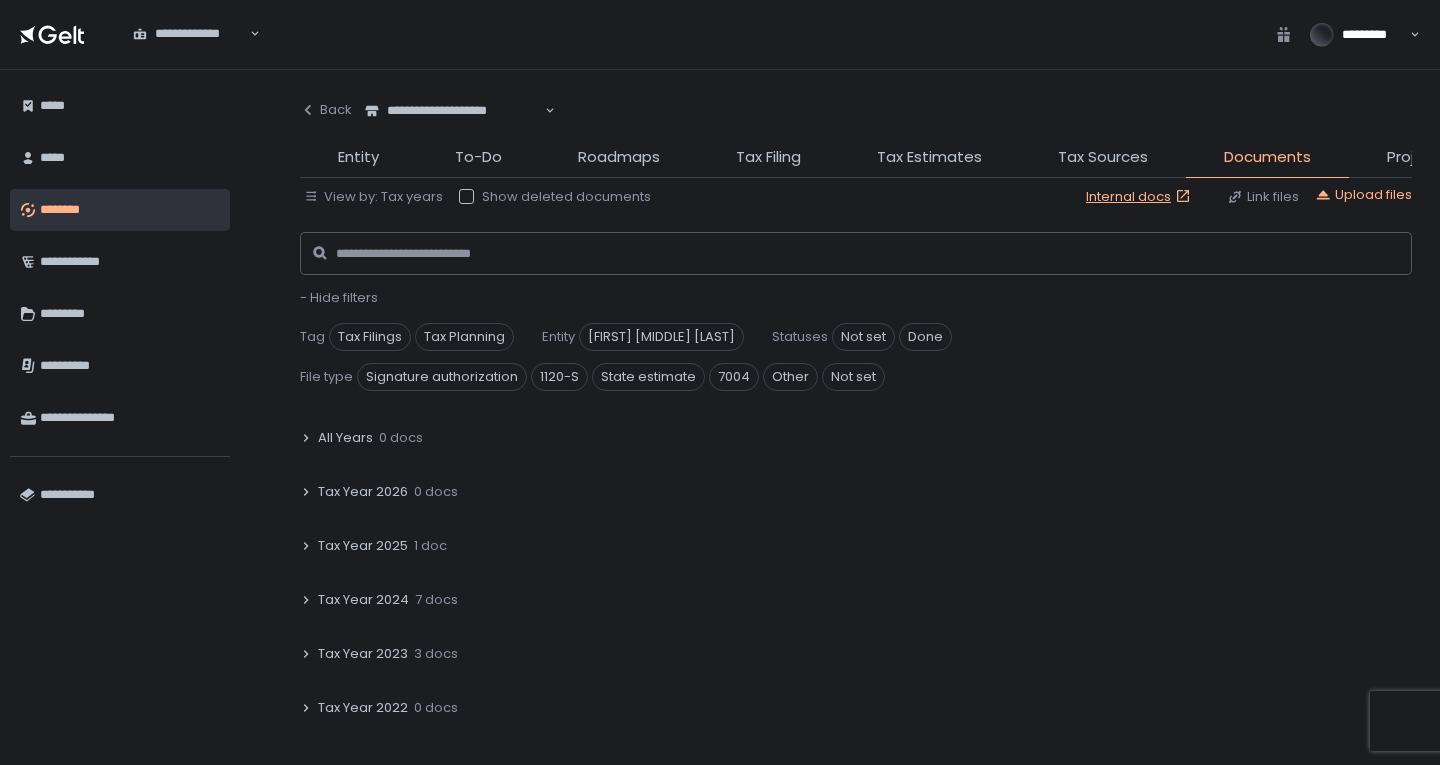 click on "Tax Year 2024" 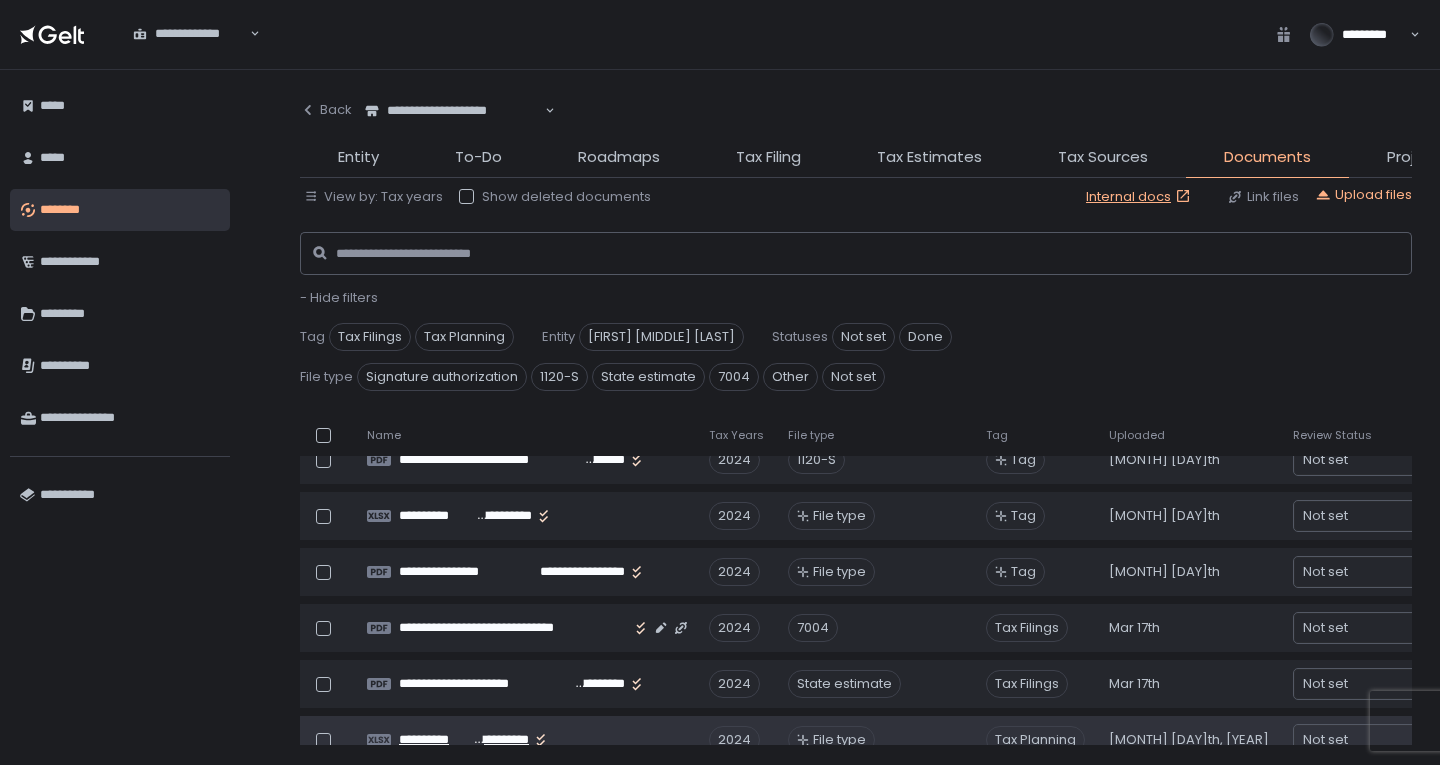 scroll, scrollTop: 200, scrollLeft: 0, axis: vertical 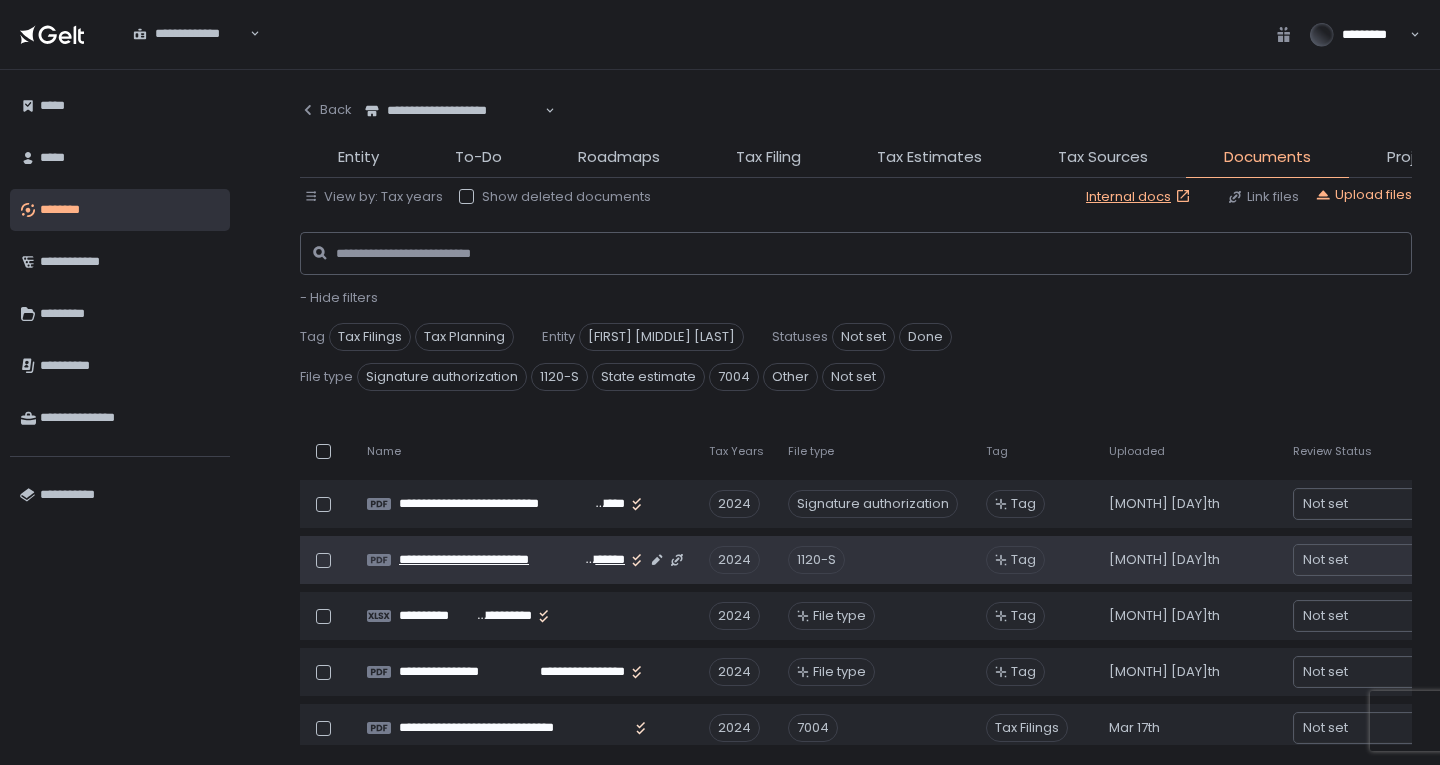click on "**********" at bounding box center [491, 560] 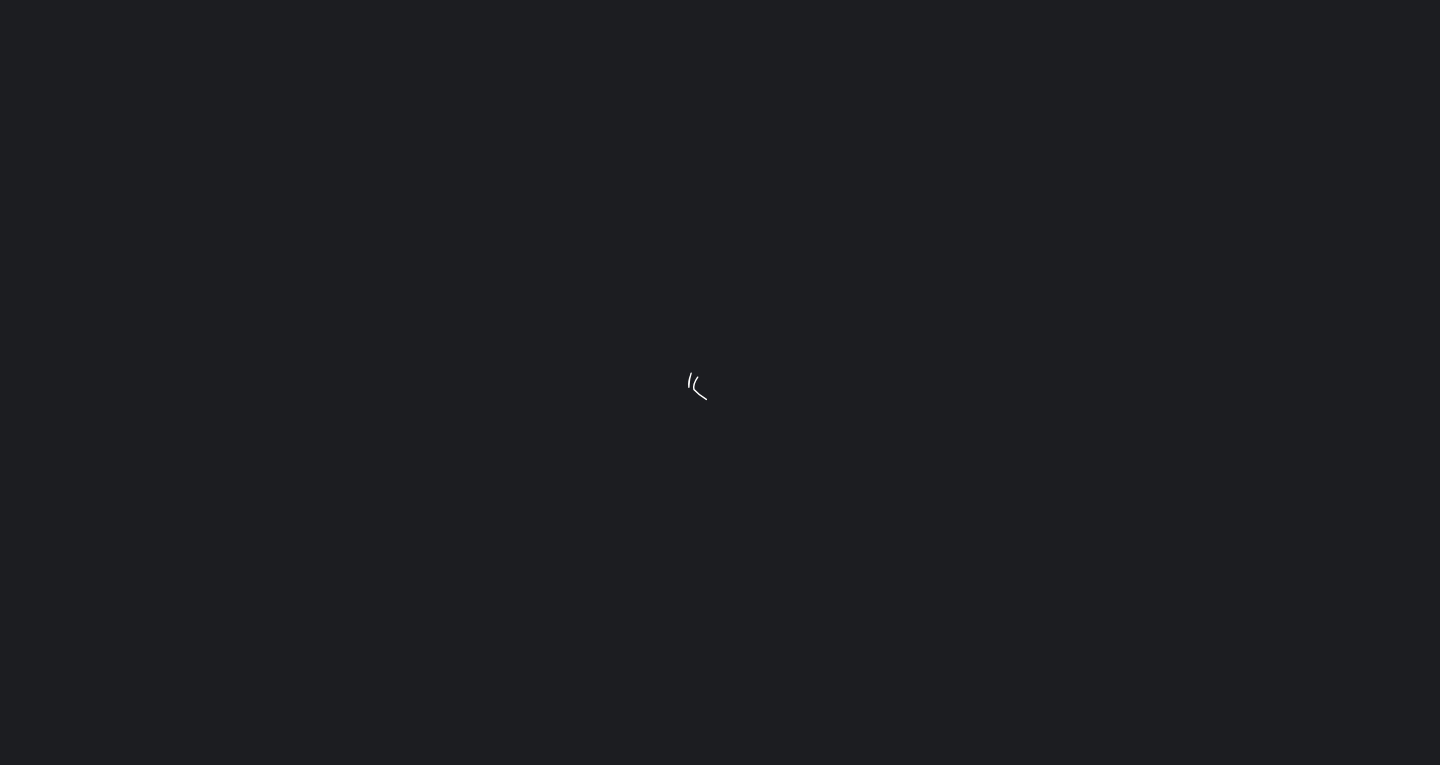 scroll, scrollTop: 0, scrollLeft: 0, axis: both 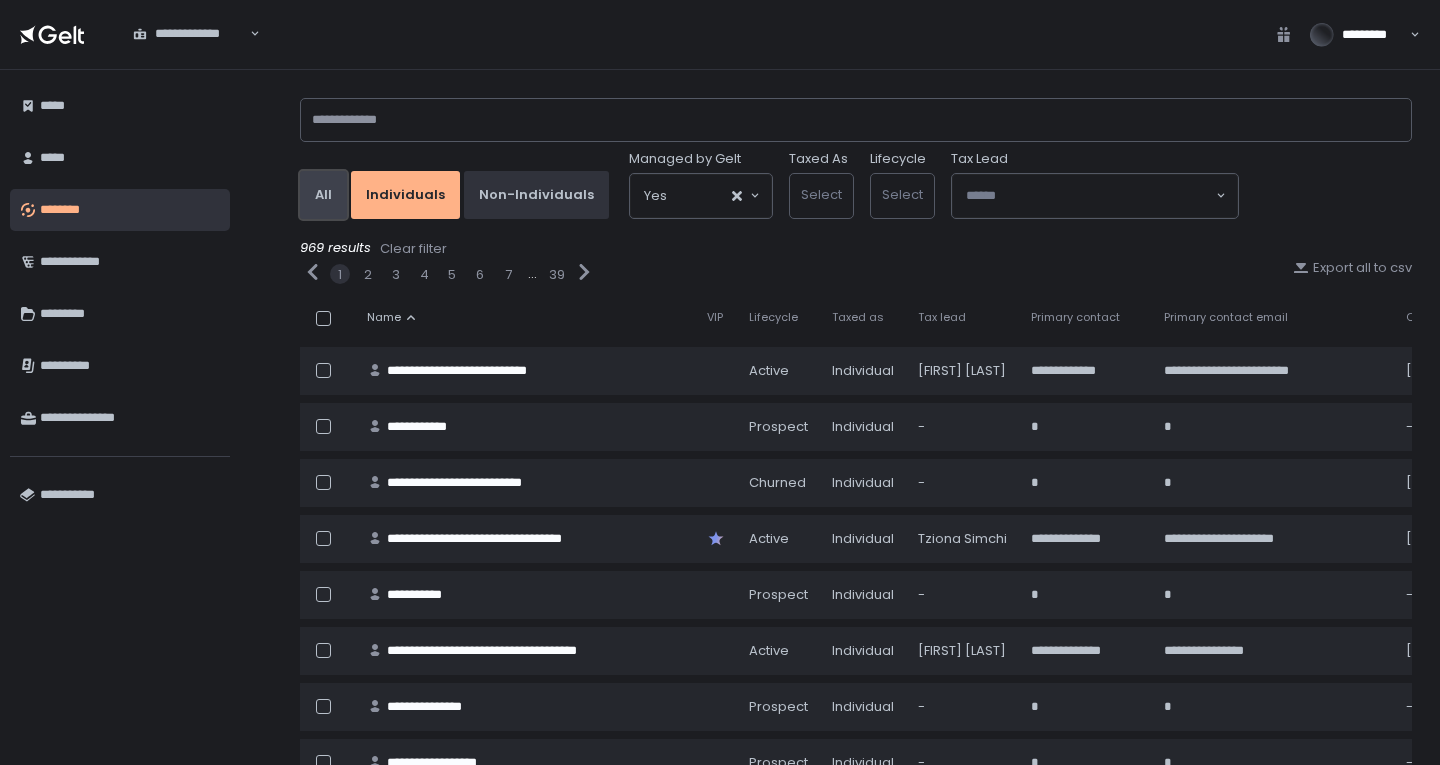 click on "All" at bounding box center [323, 195] 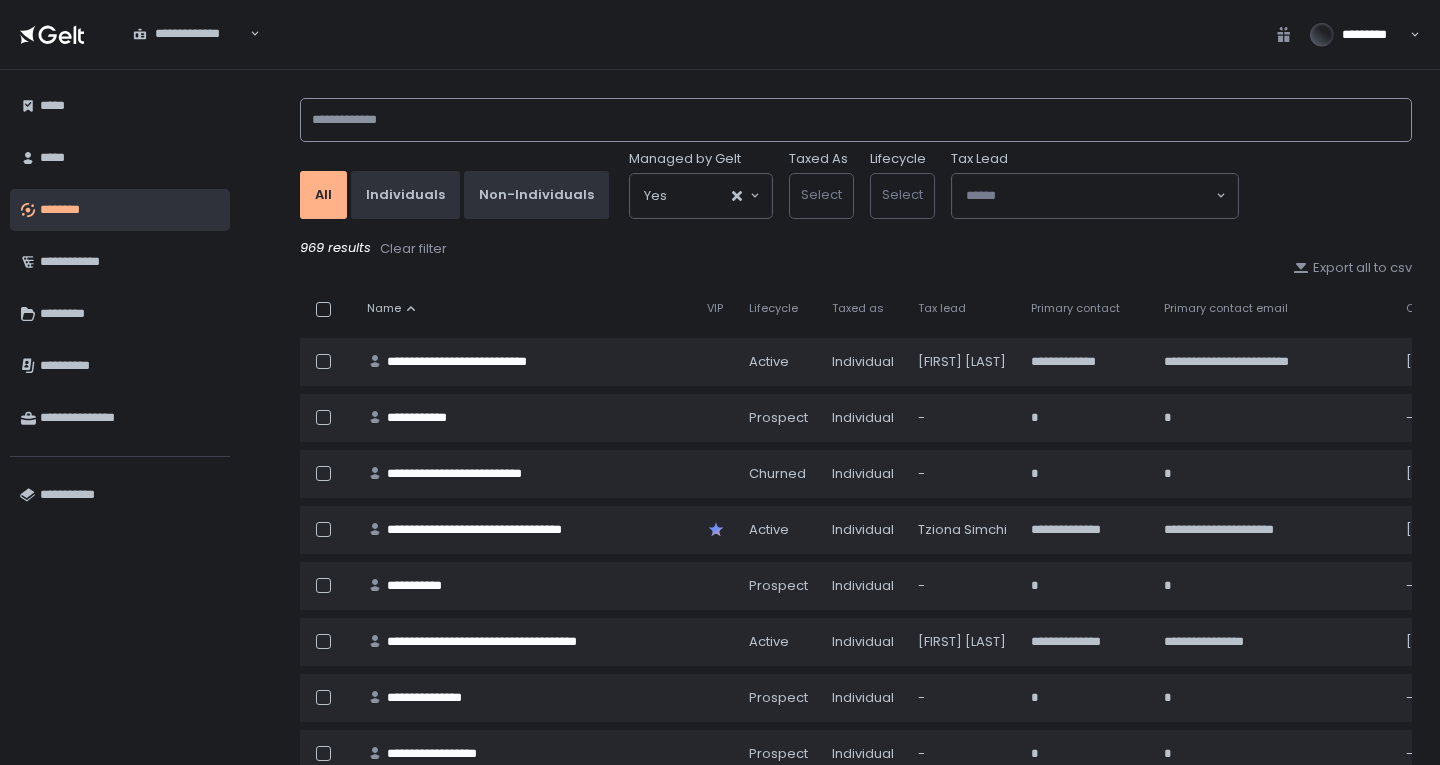 click 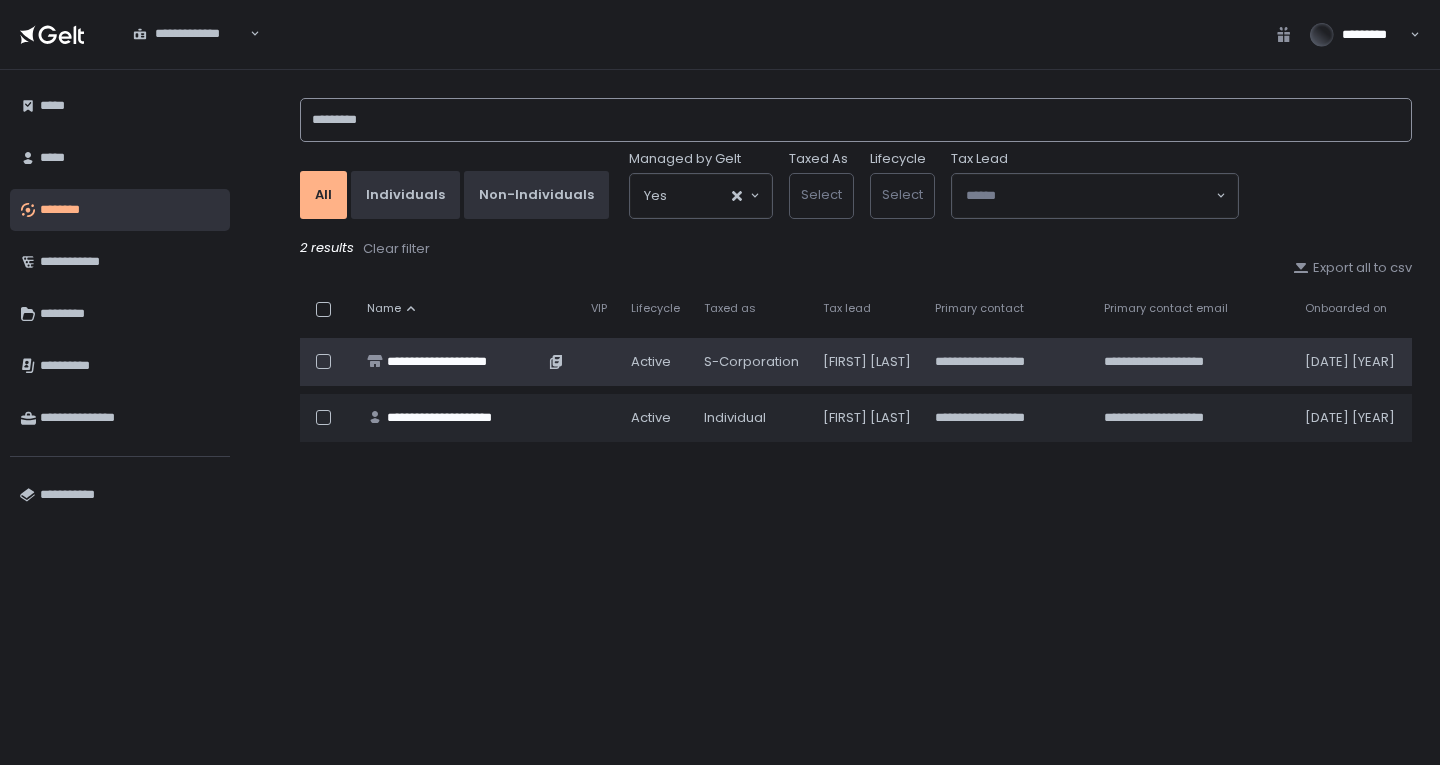 type on "*********" 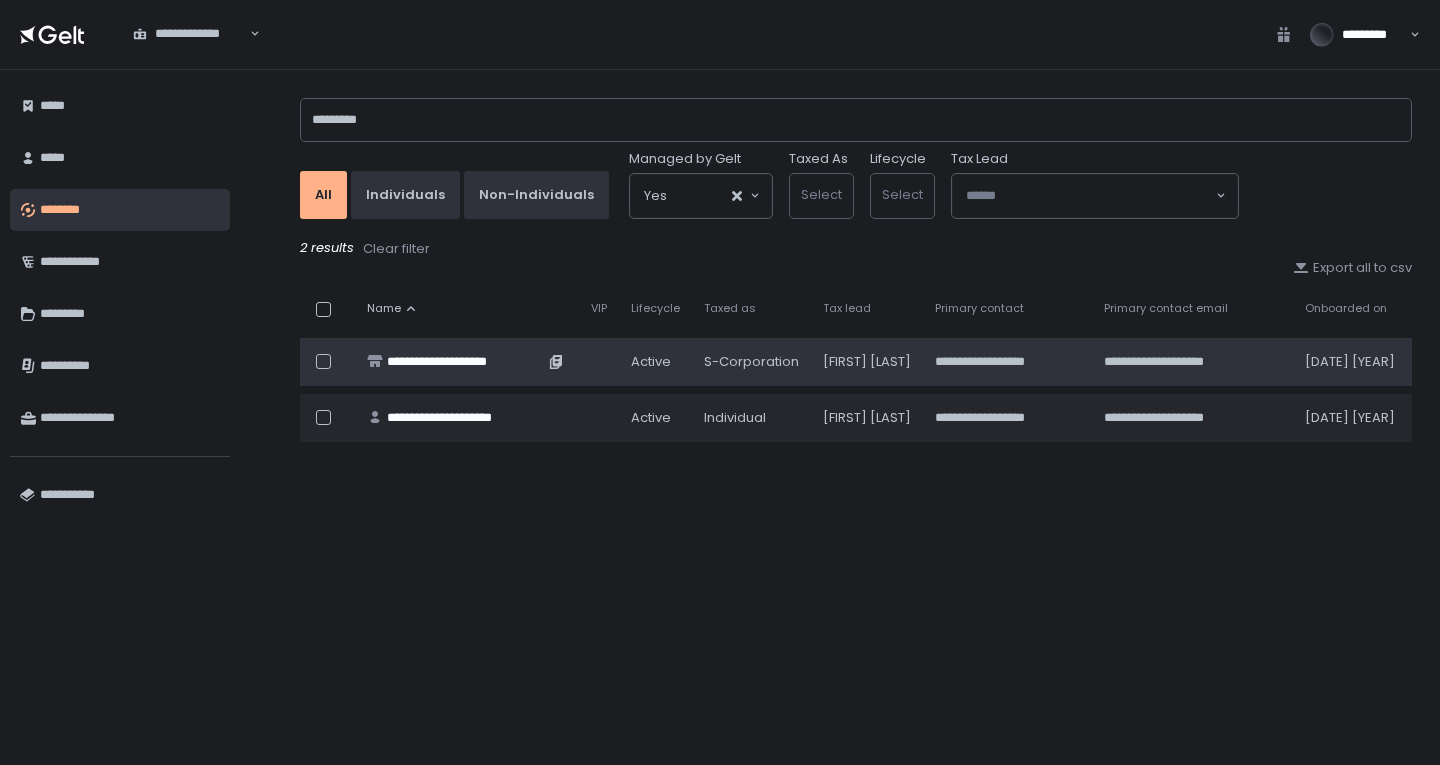 click on "**********" at bounding box center [465, 362] 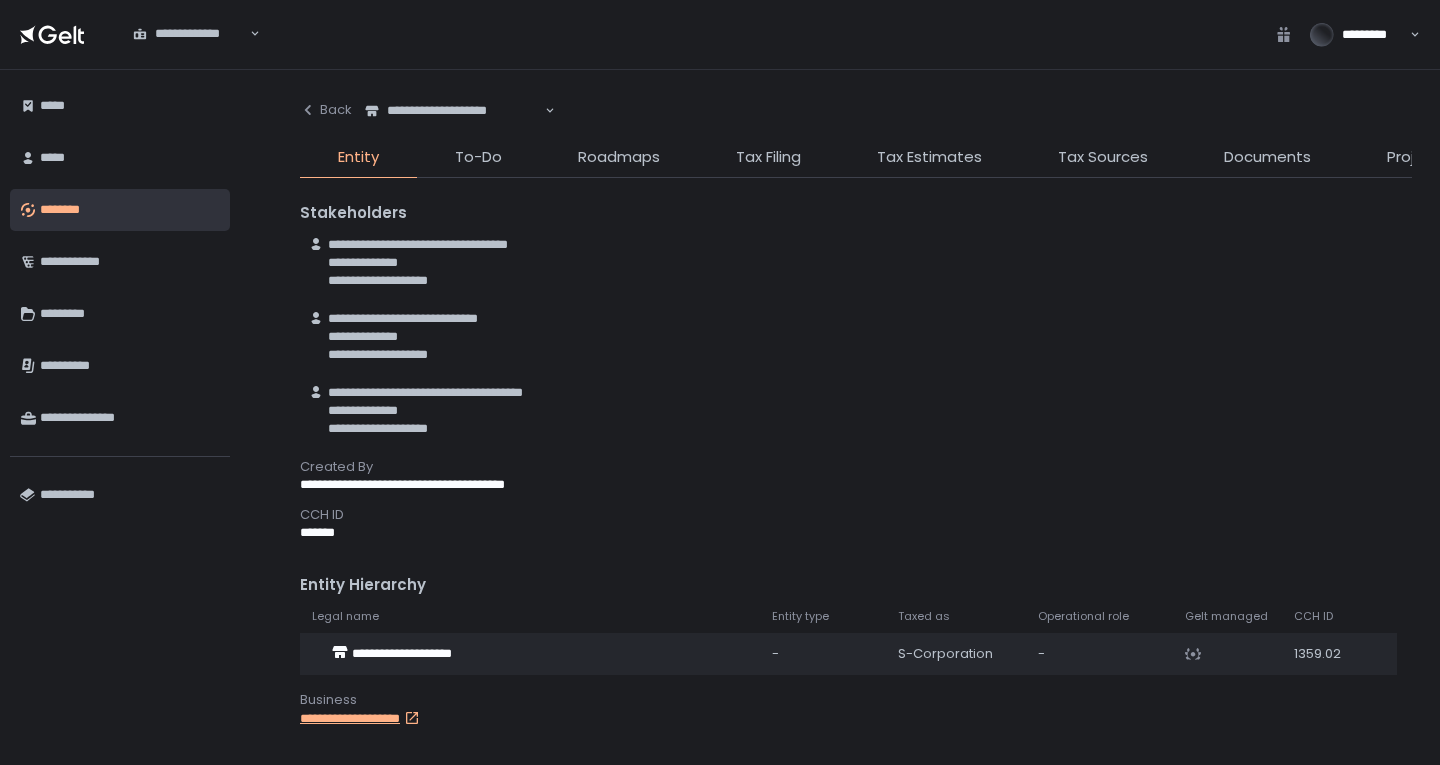 click on "Documents" 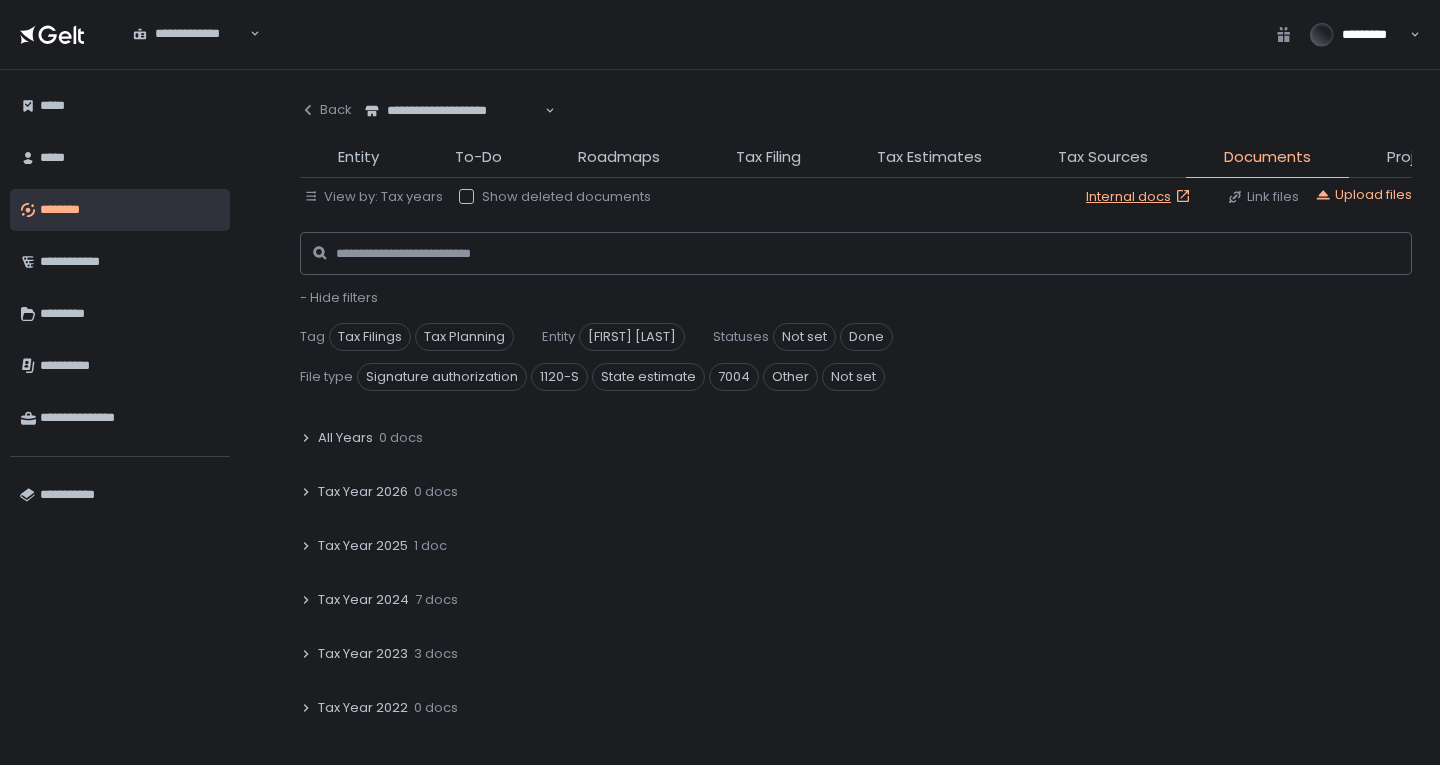 click on "7 docs" 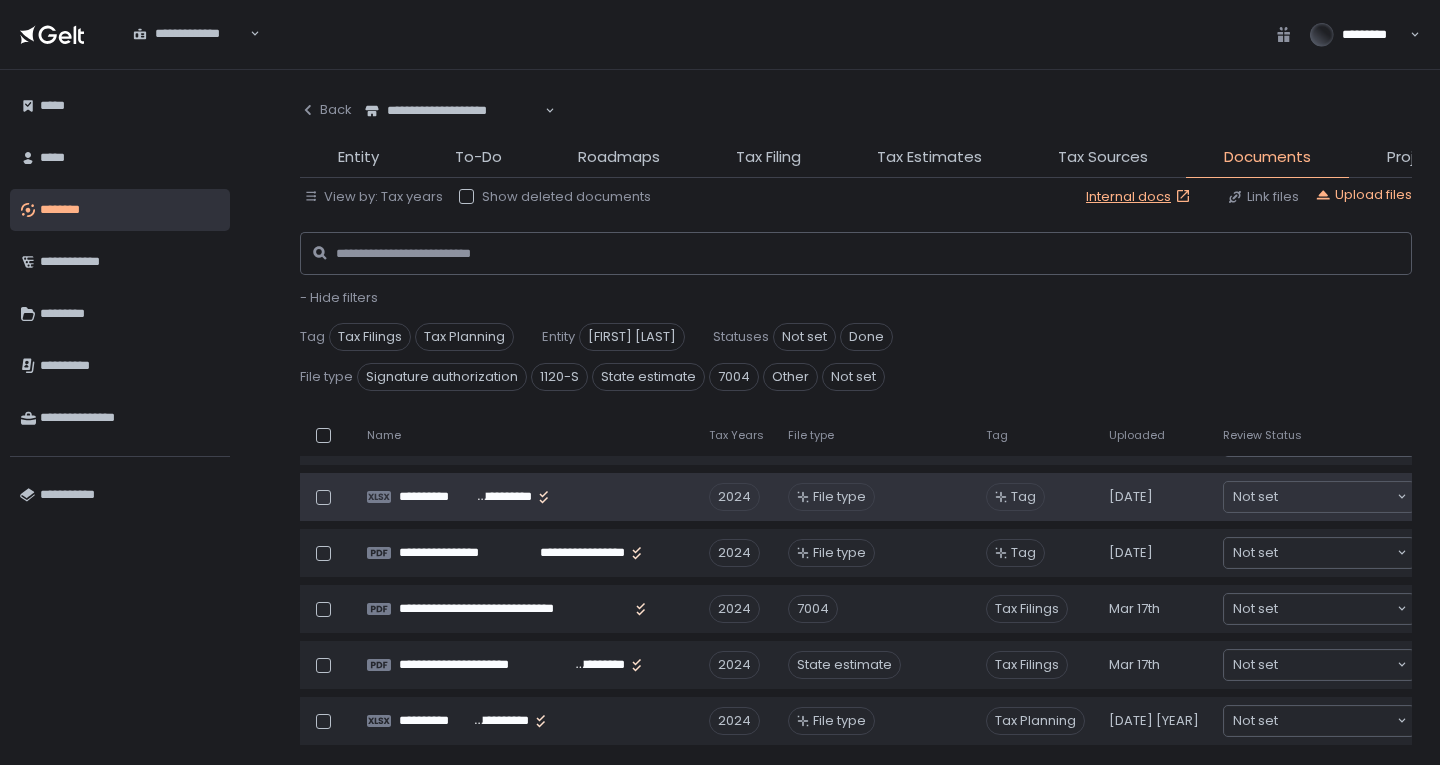 scroll, scrollTop: 200, scrollLeft: 0, axis: vertical 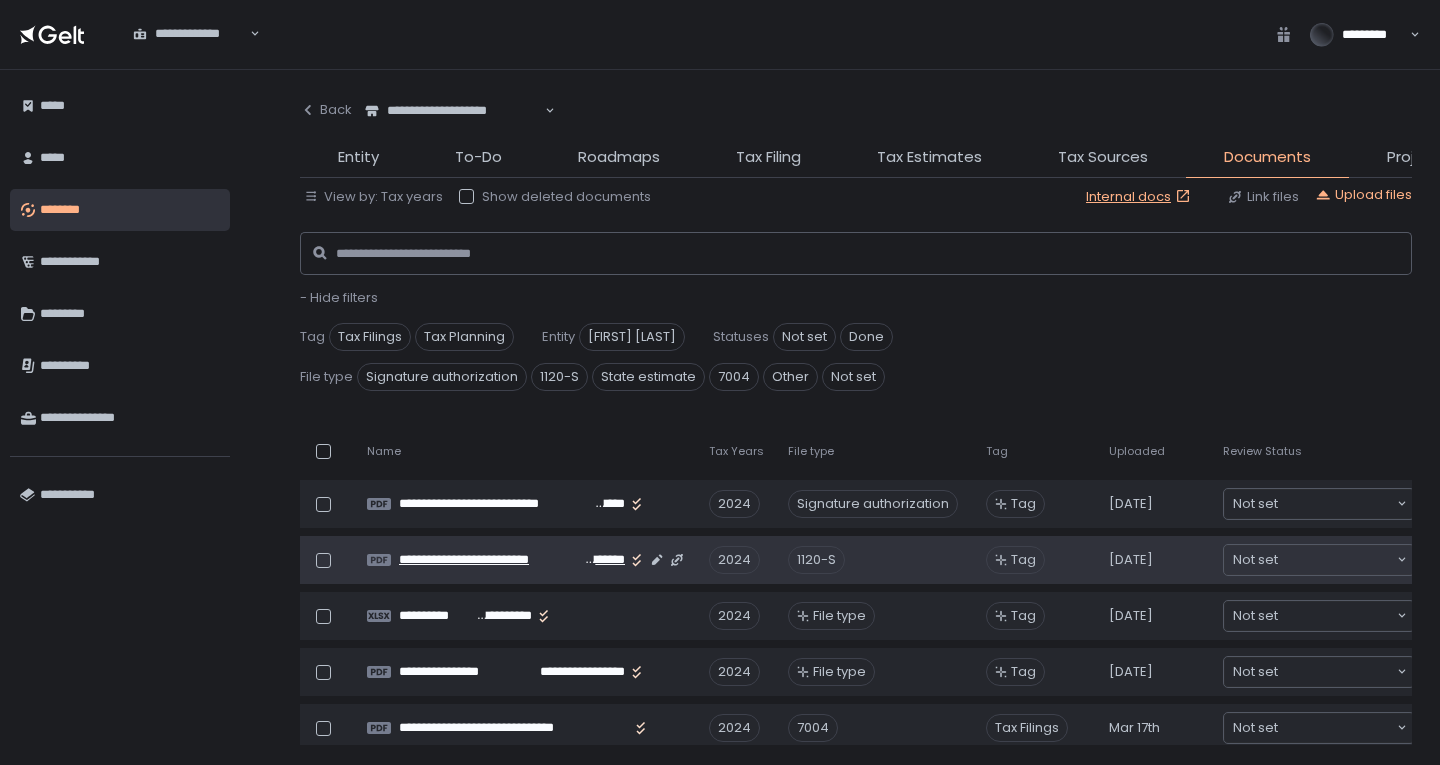click on "**********" at bounding box center (491, 560) 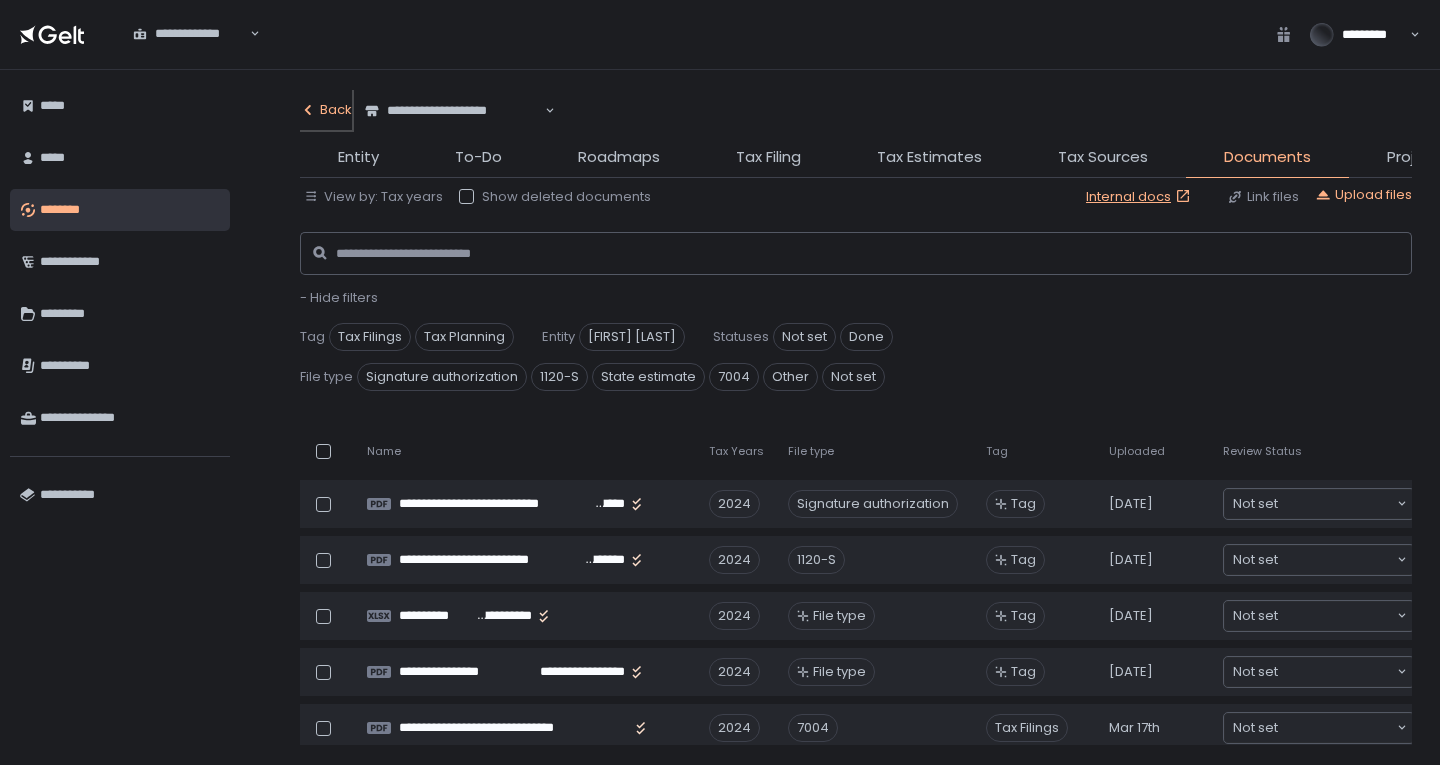 click on "Back" at bounding box center [326, 110] 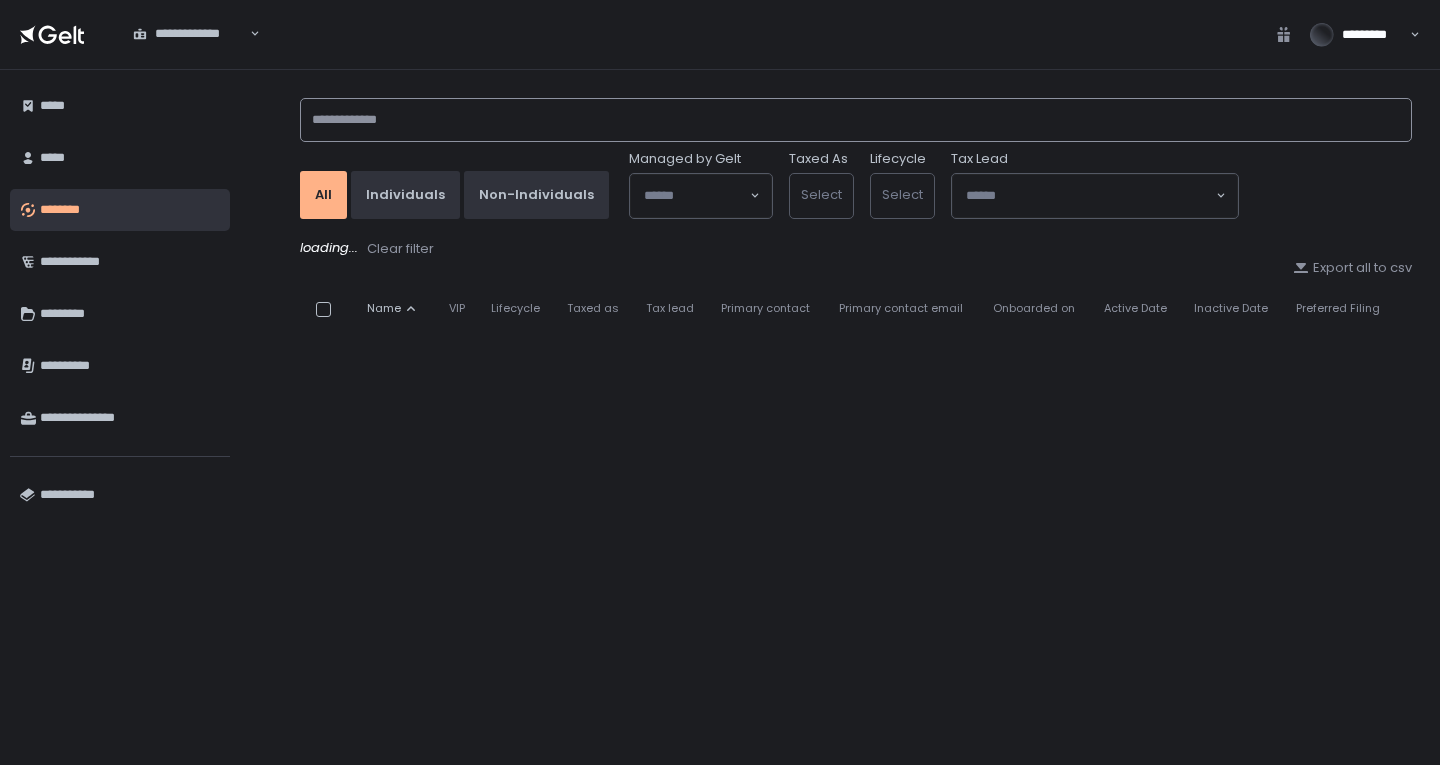 click 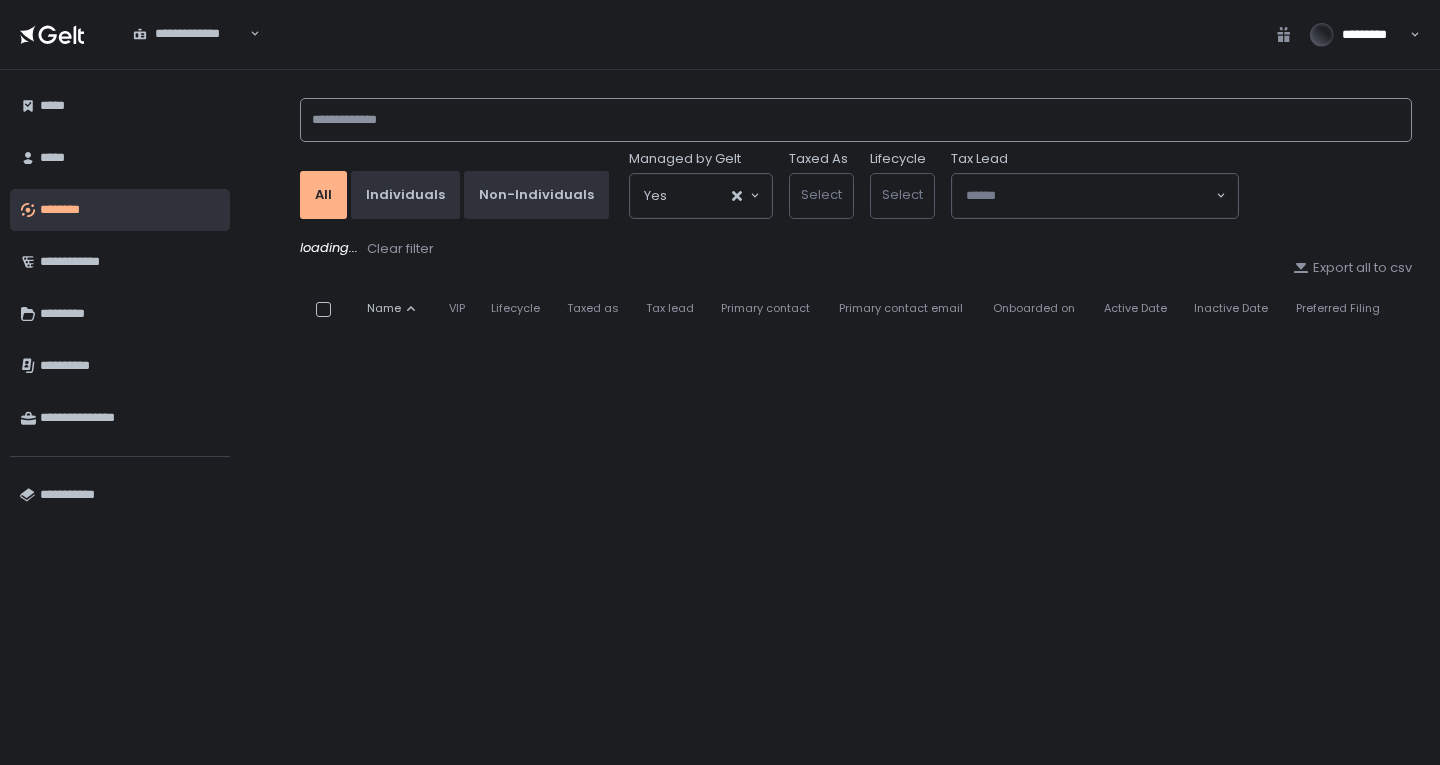 type on "*" 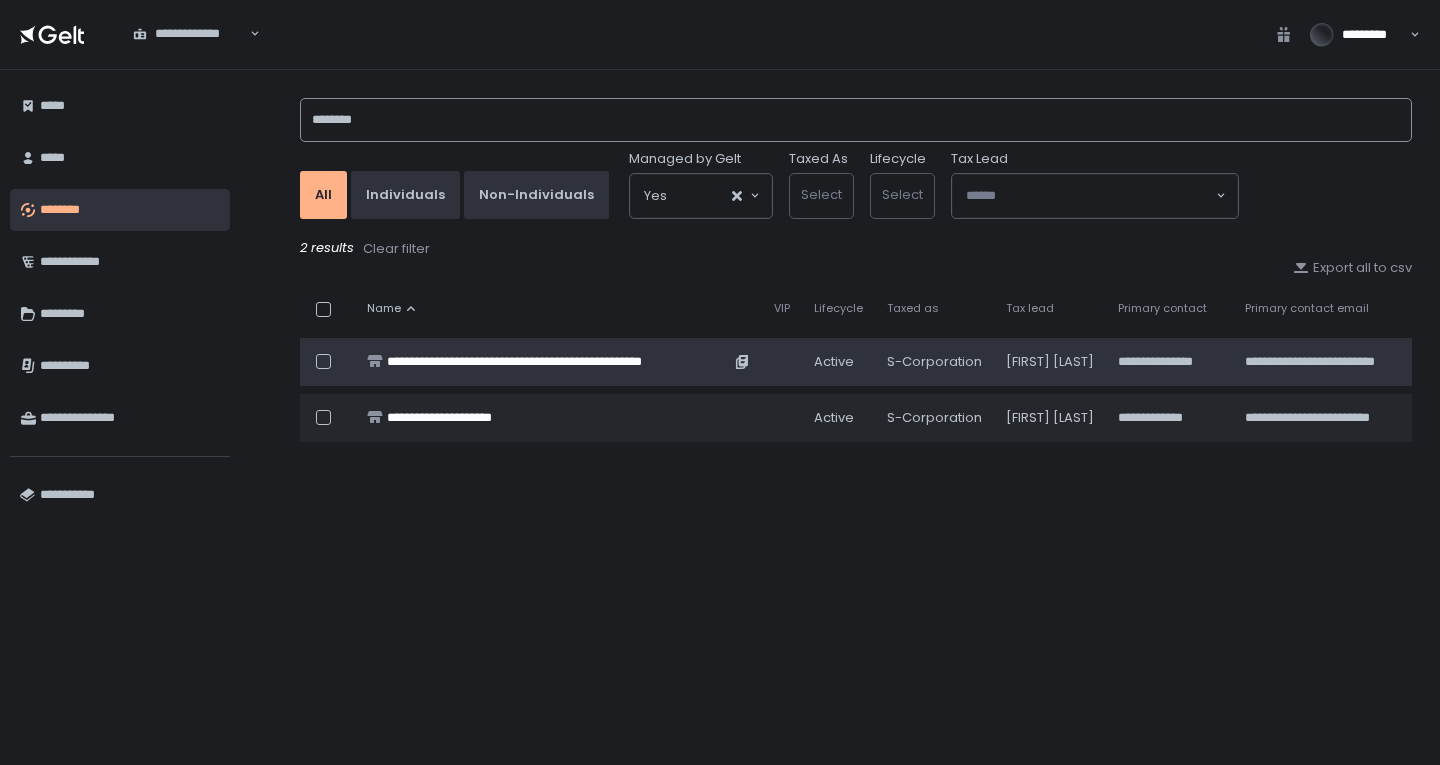 type on "********" 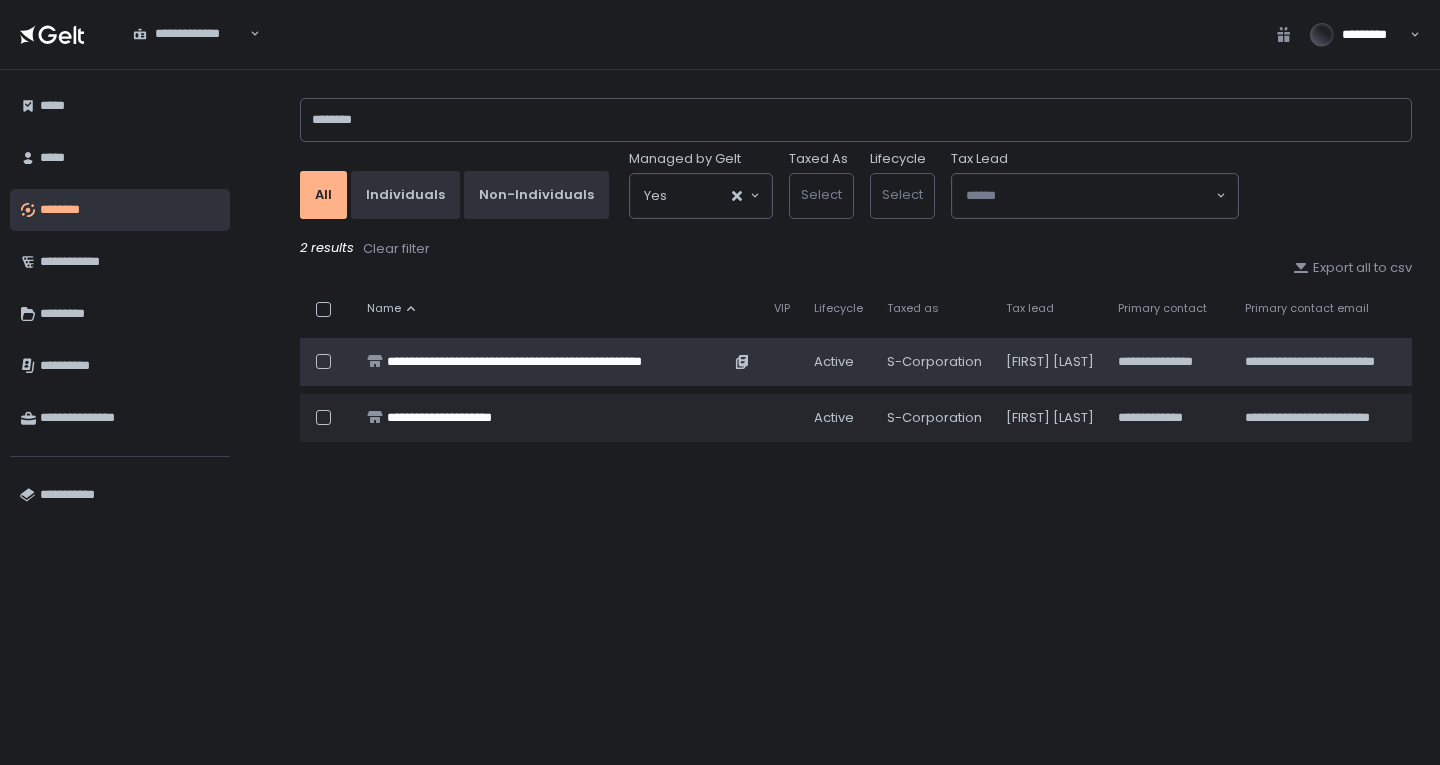 click on "**********" at bounding box center [558, 362] 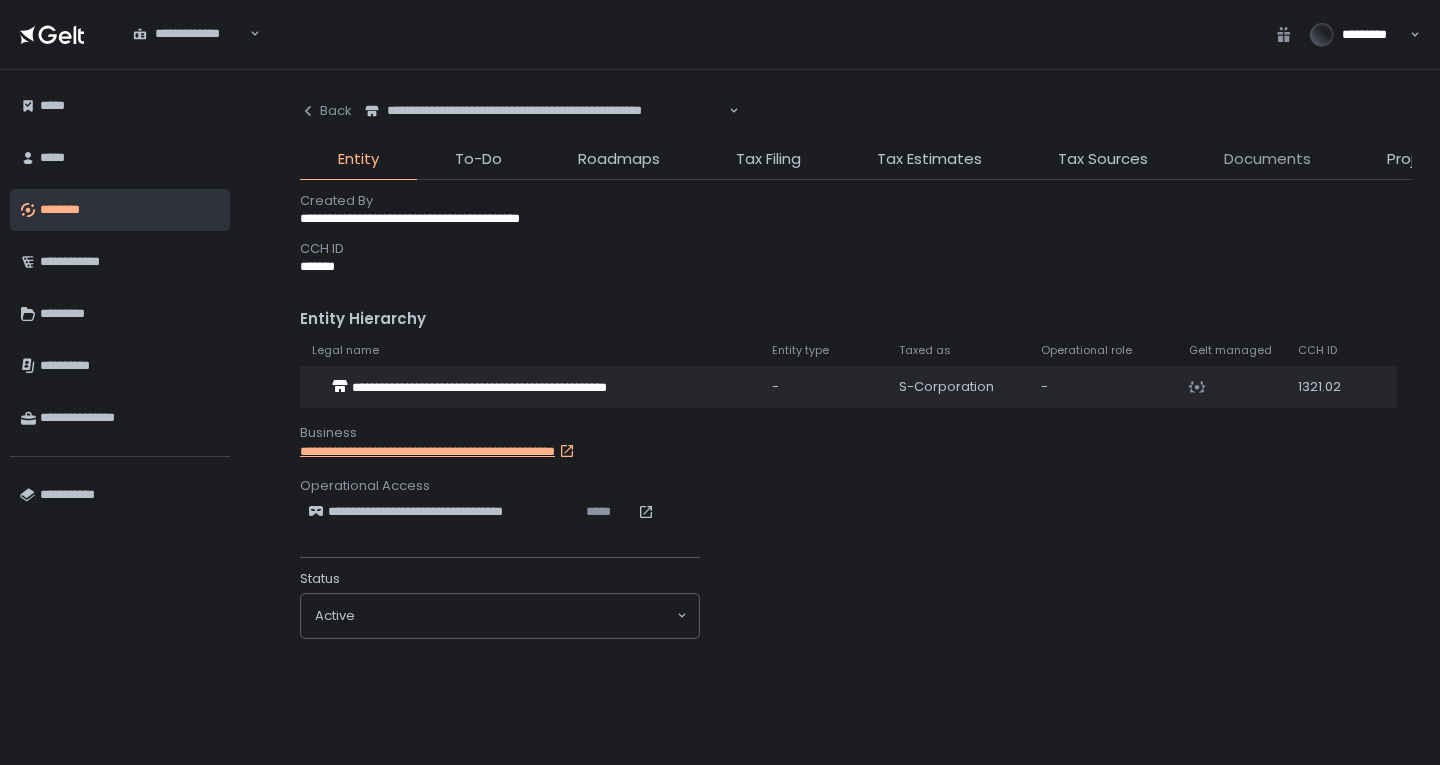 click on "Documents" at bounding box center [1267, 159] 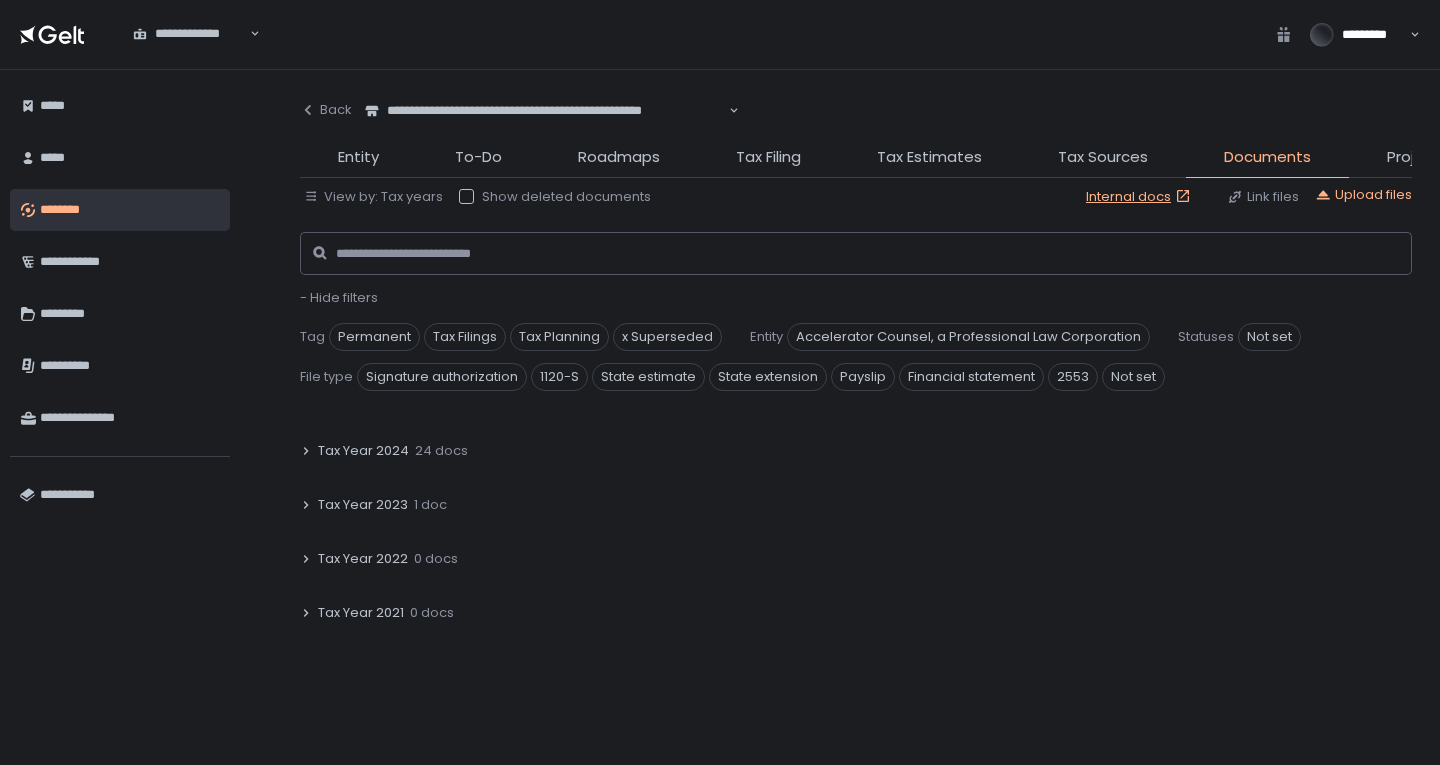 scroll, scrollTop: 400, scrollLeft: 0, axis: vertical 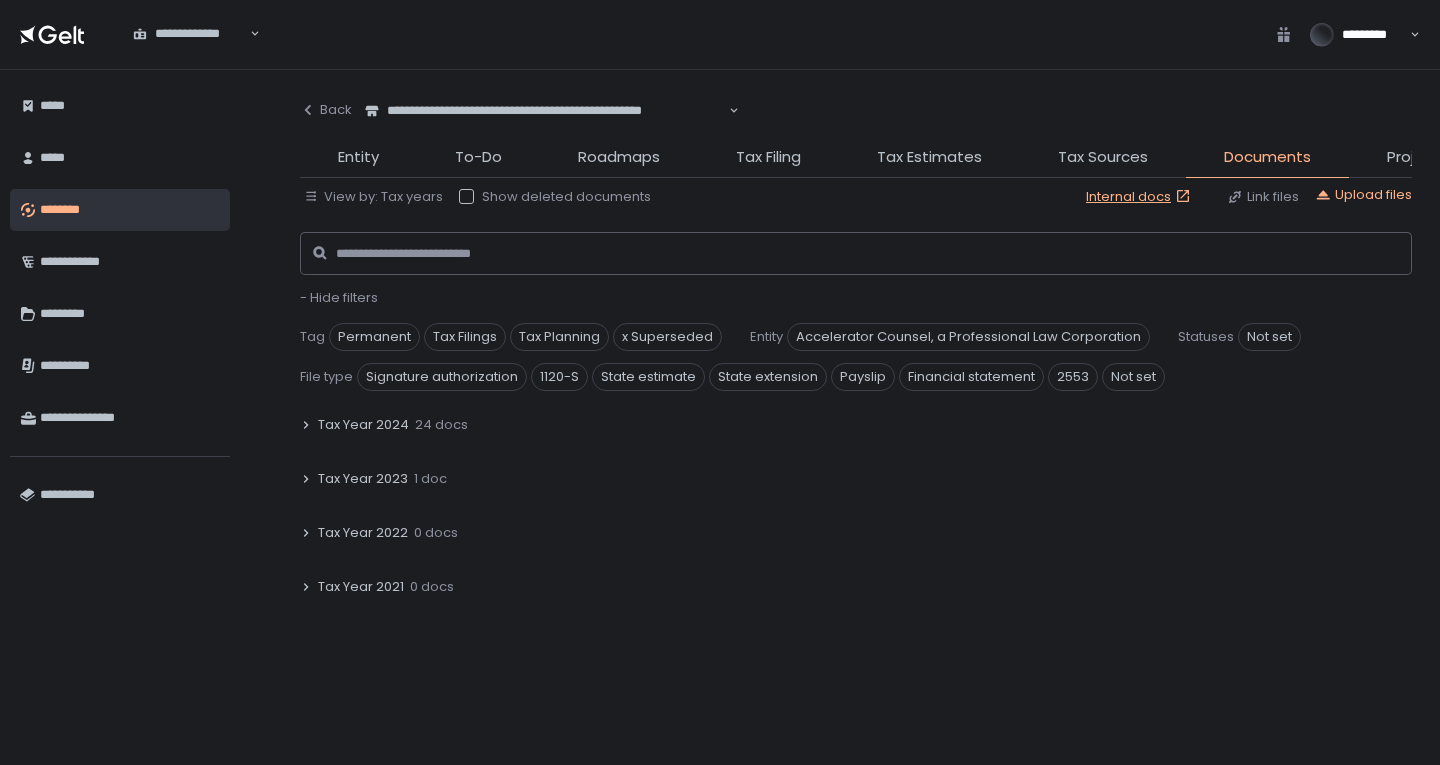 click on "24 docs" 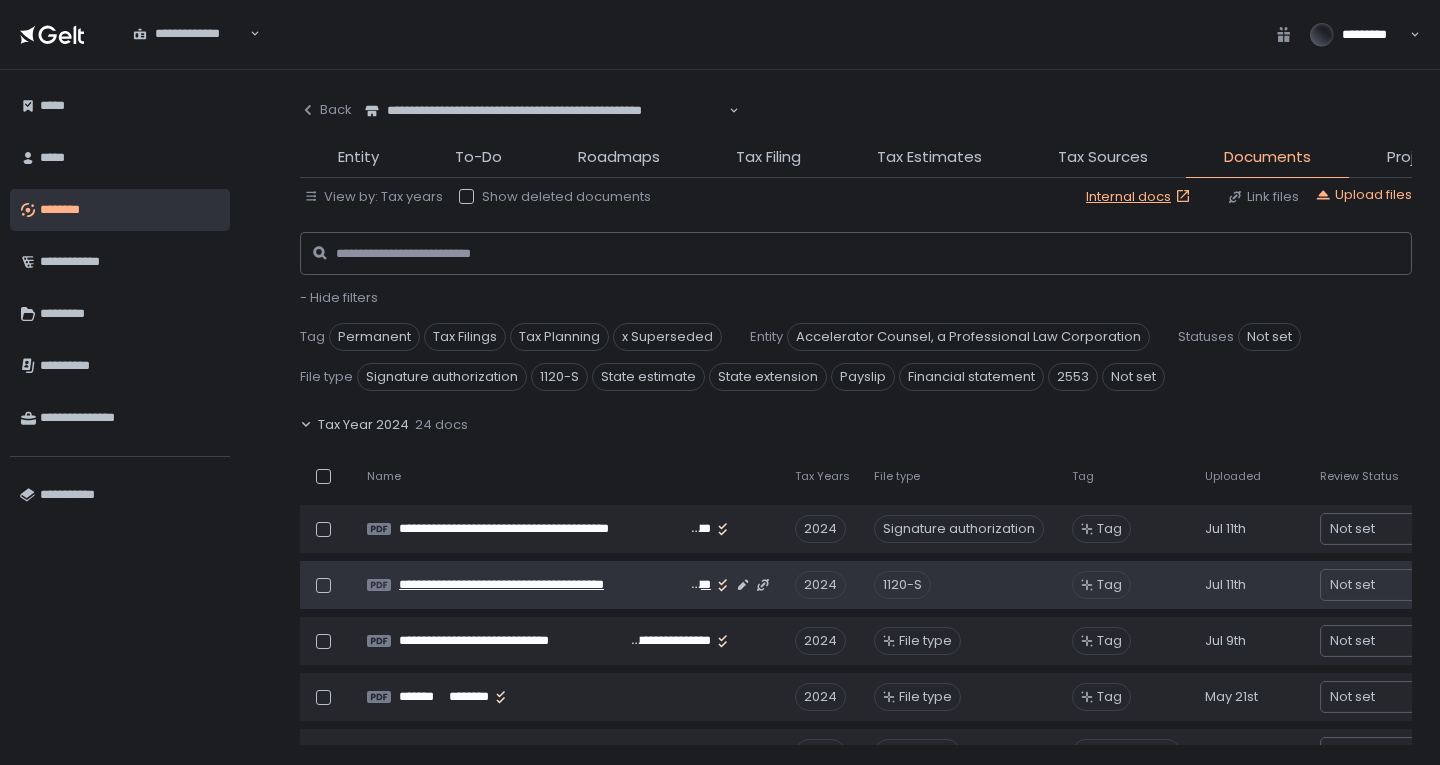 click on "**********" at bounding box center [545, 585] 